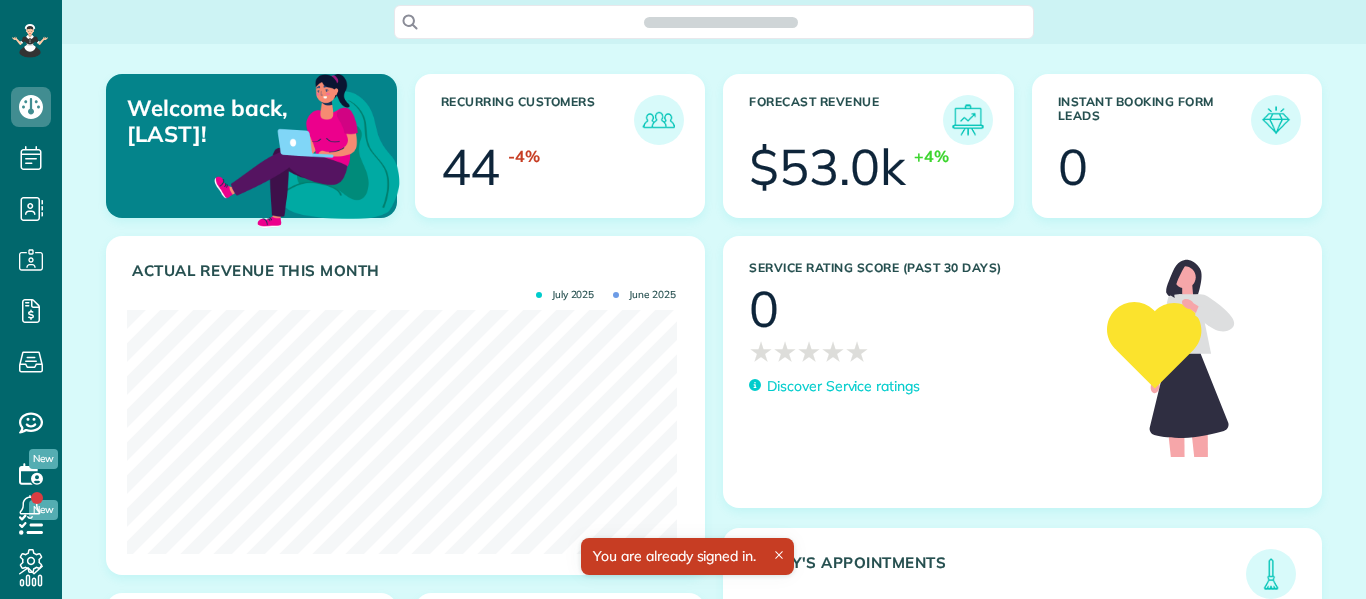 scroll, scrollTop: 0, scrollLeft: 0, axis: both 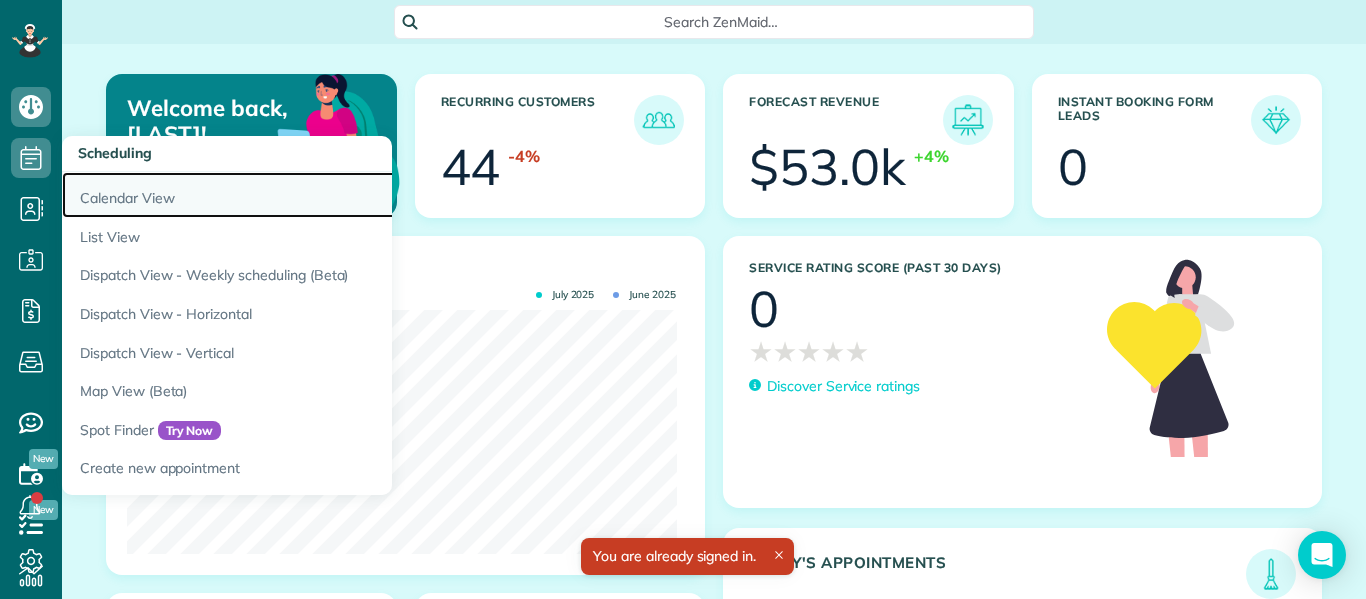 click on "Calendar View" at bounding box center [312, 195] 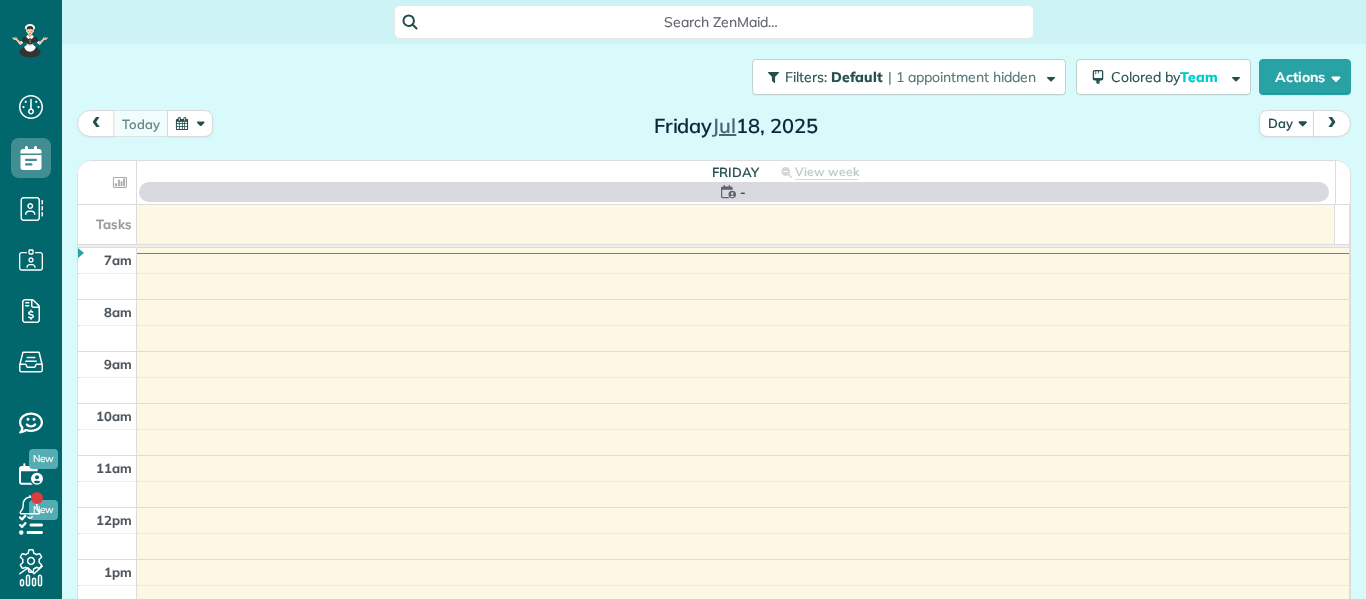 scroll, scrollTop: 0, scrollLeft: 0, axis: both 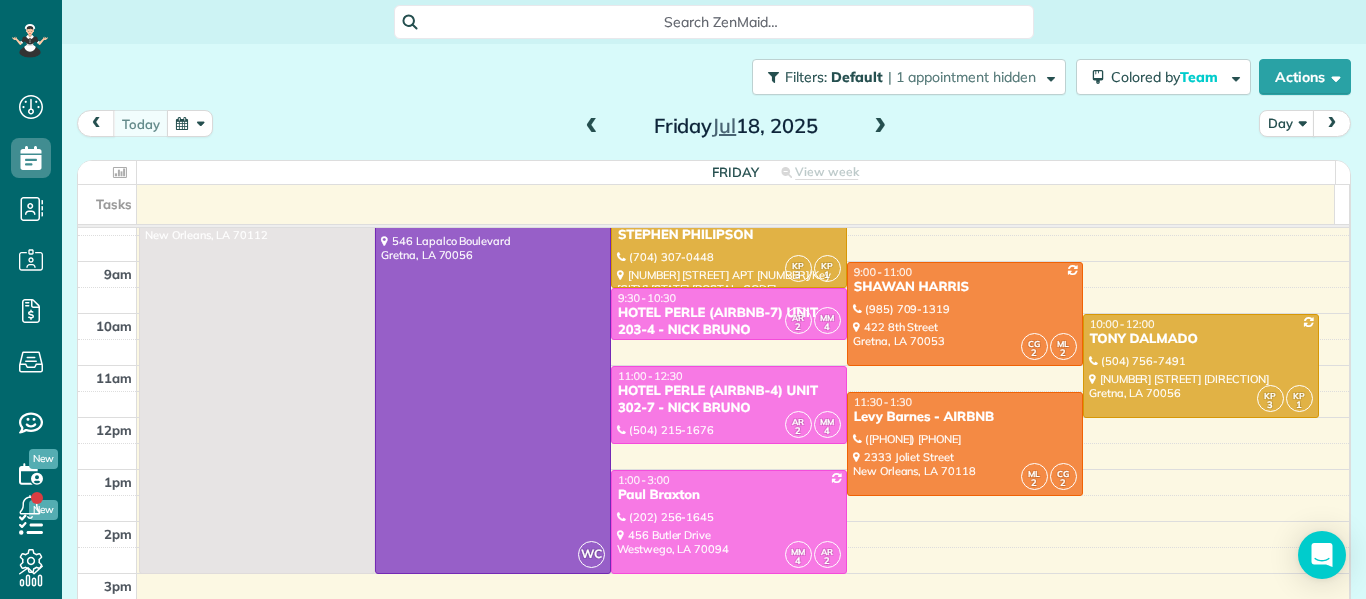 click at bounding box center [592, 127] 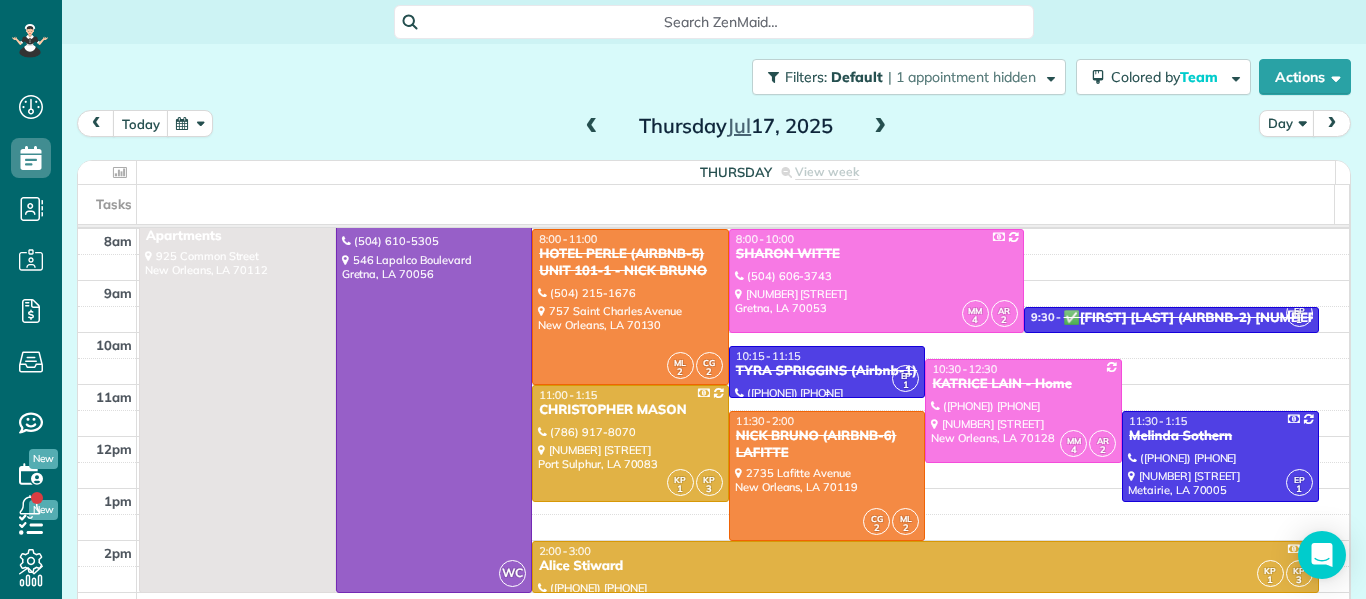 scroll, scrollTop: 50, scrollLeft: 0, axis: vertical 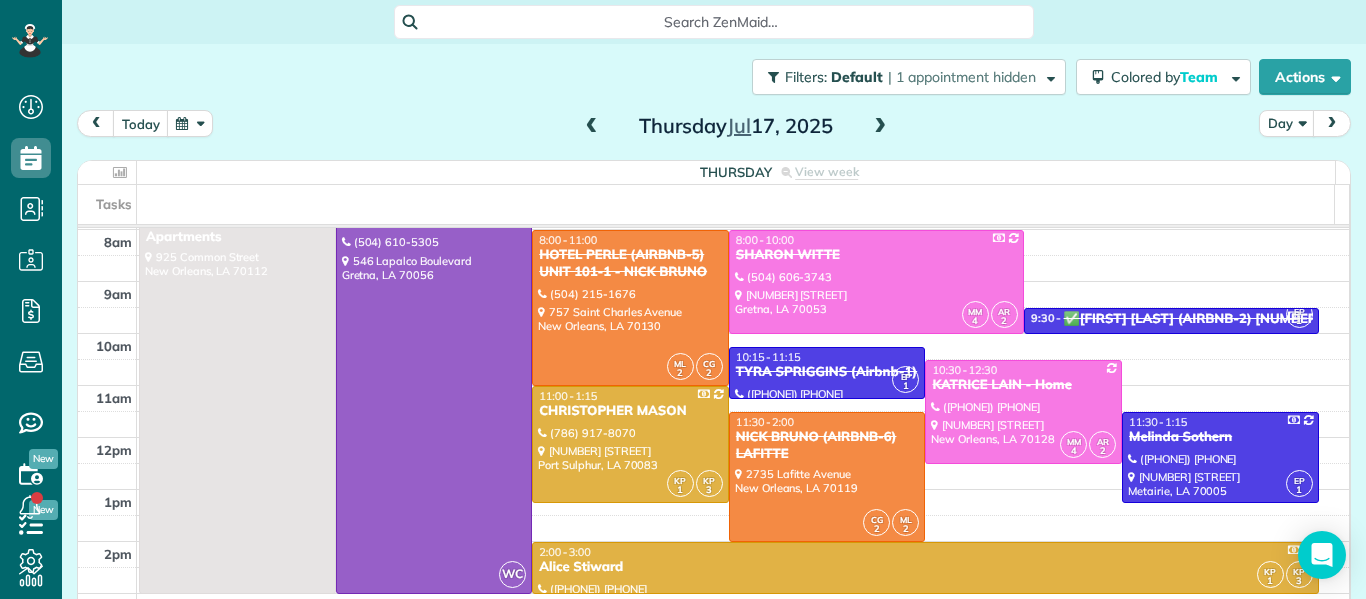 click at bounding box center [592, 127] 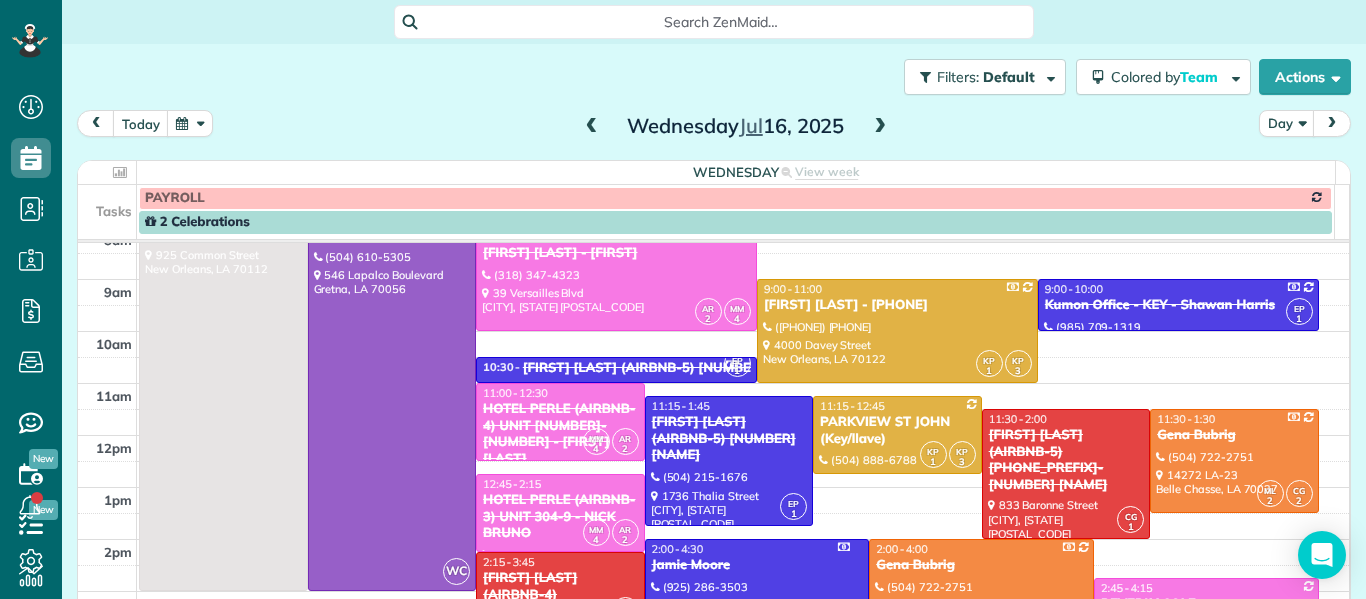 scroll, scrollTop: 65, scrollLeft: 0, axis: vertical 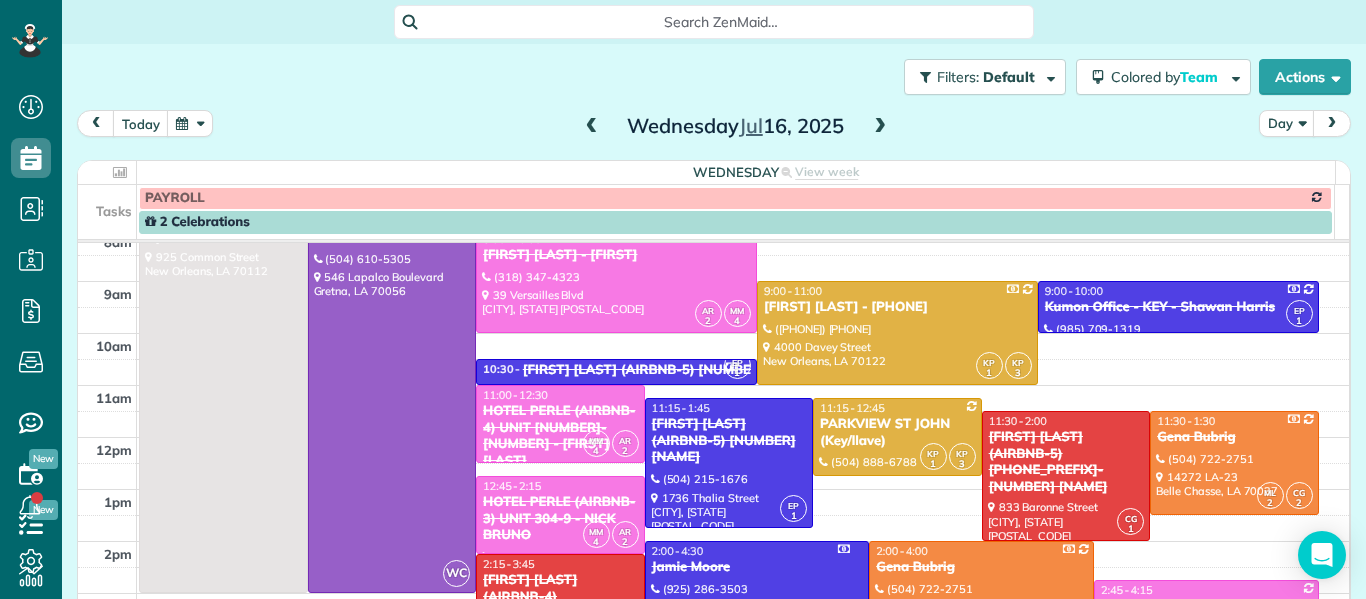 click on "Wednesday  Jul  16, 2025" at bounding box center [736, 126] 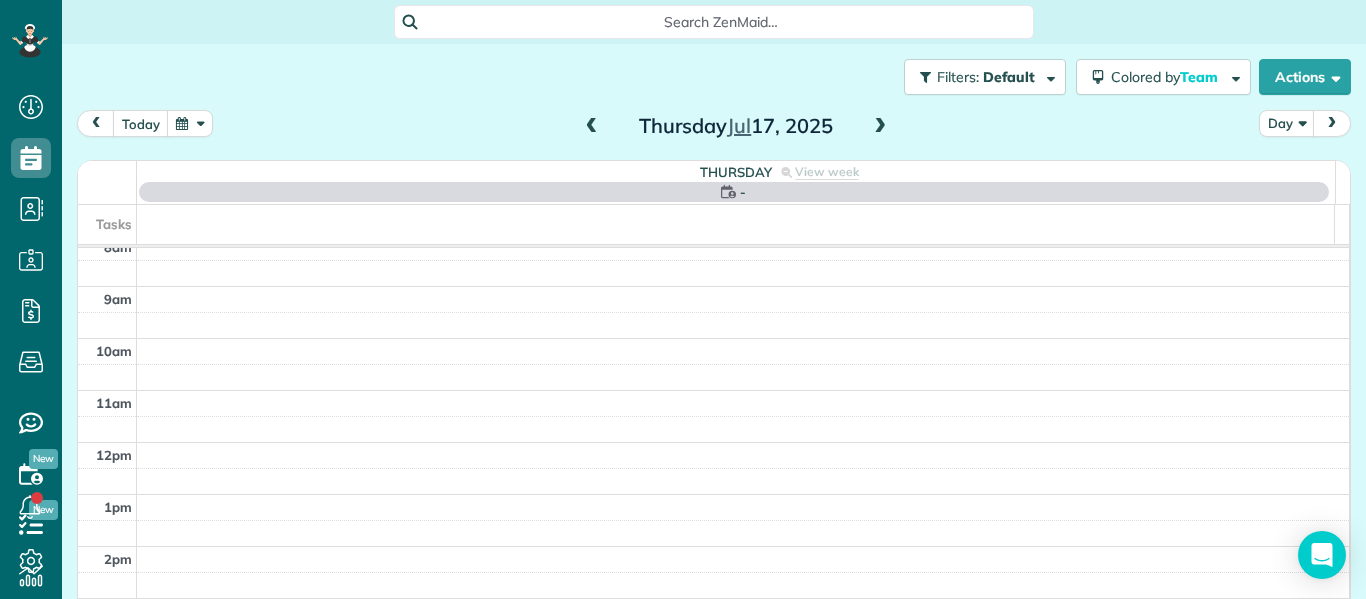 scroll, scrollTop: 0, scrollLeft: 0, axis: both 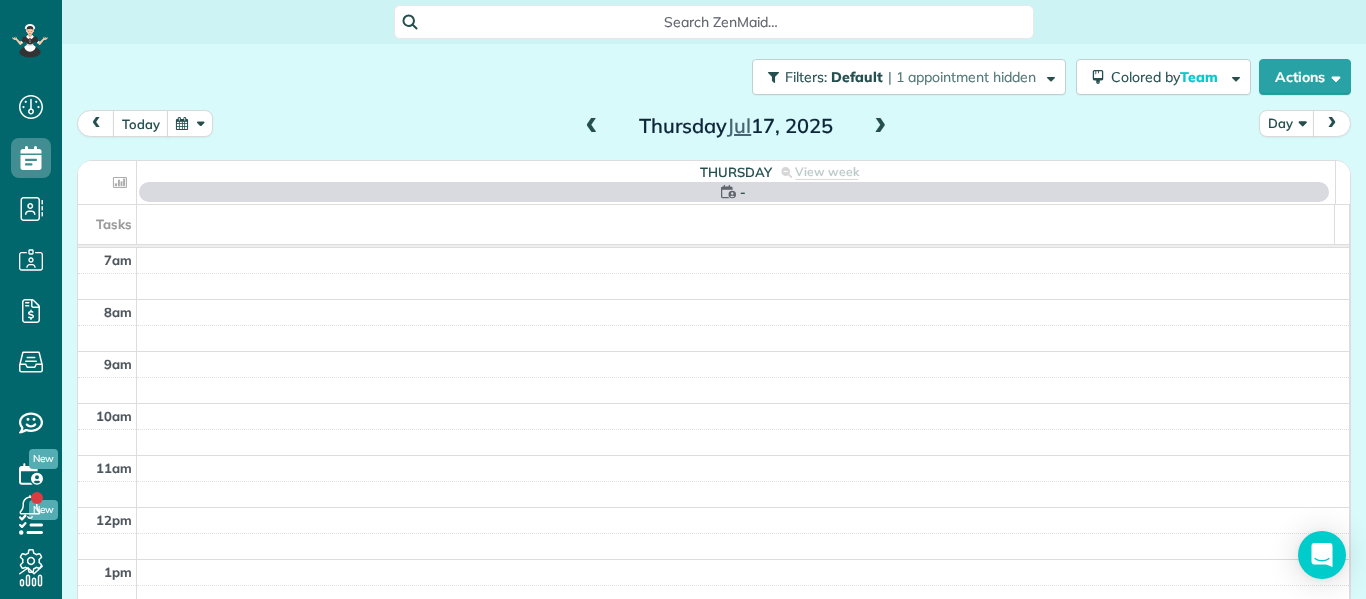 click at bounding box center [880, 127] 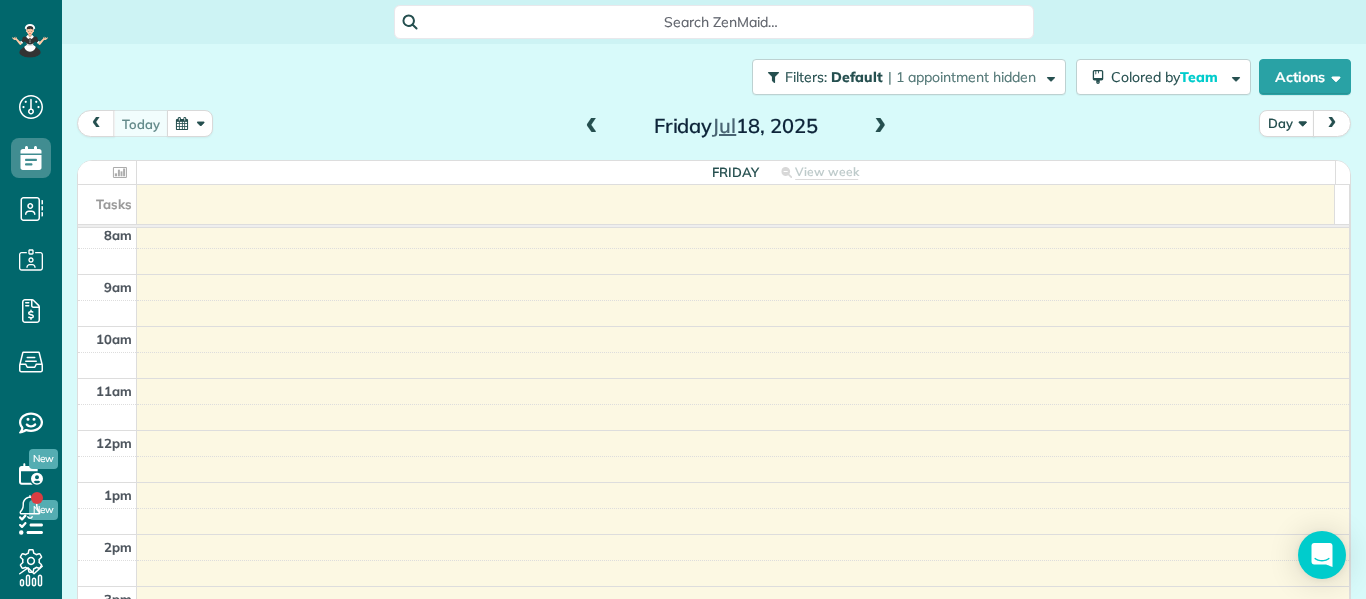 scroll, scrollTop: 68, scrollLeft: 0, axis: vertical 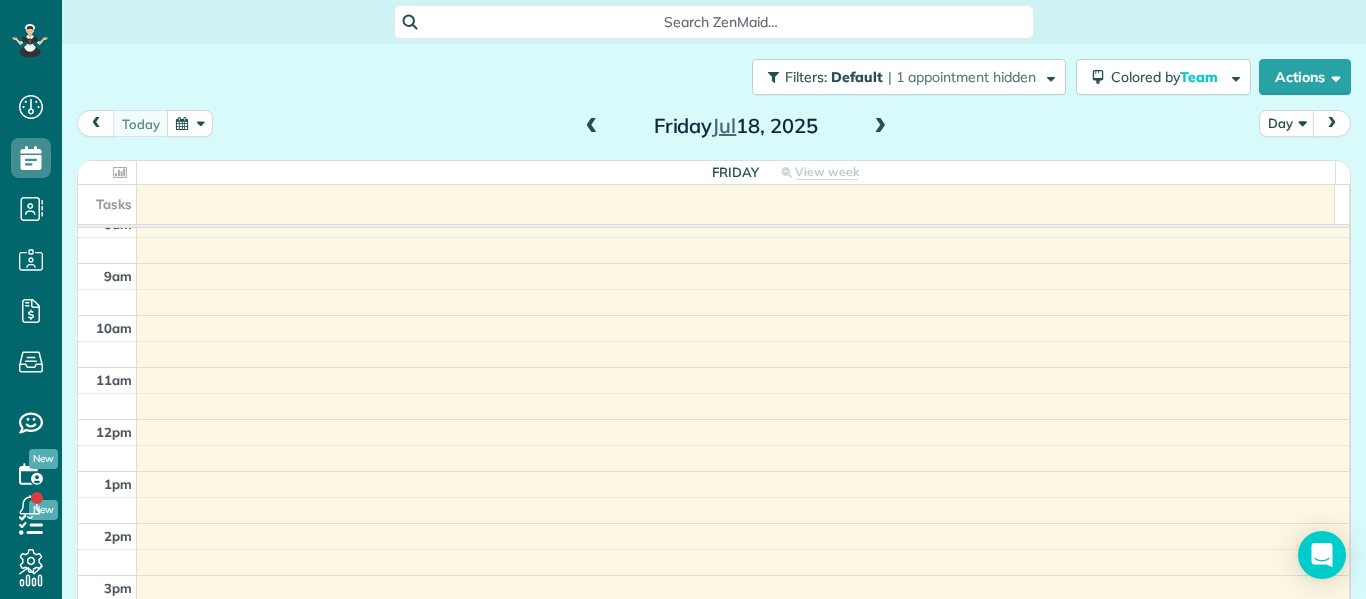 click at bounding box center [592, 127] 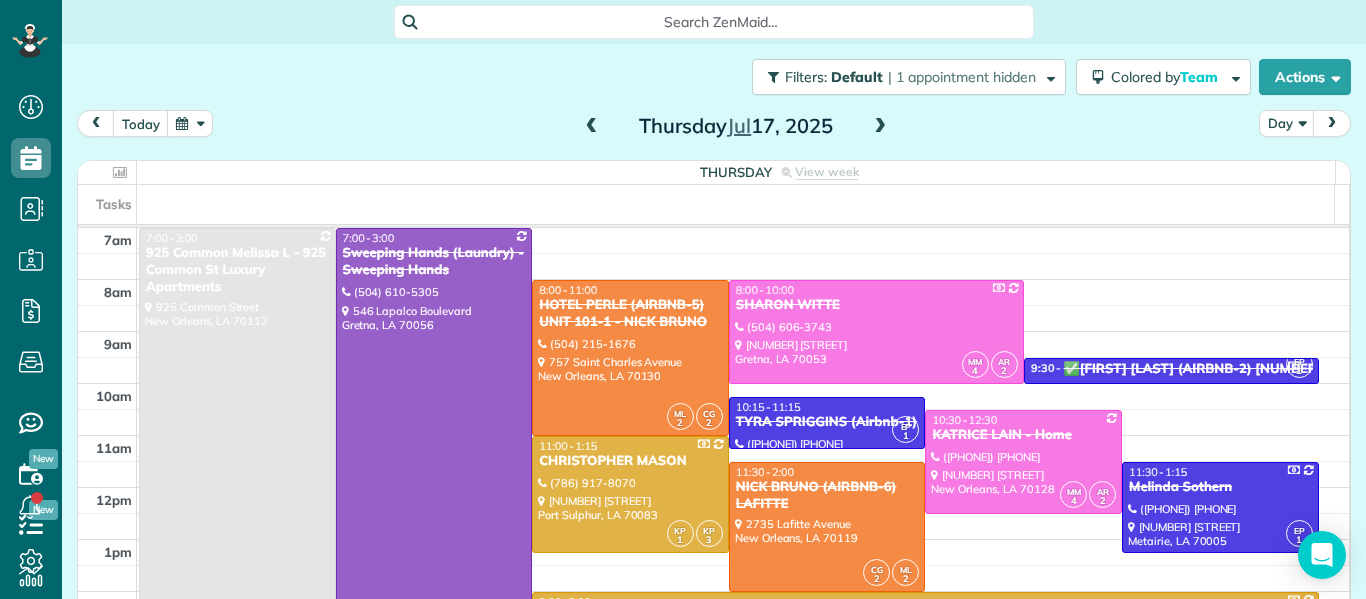 click at bounding box center [880, 127] 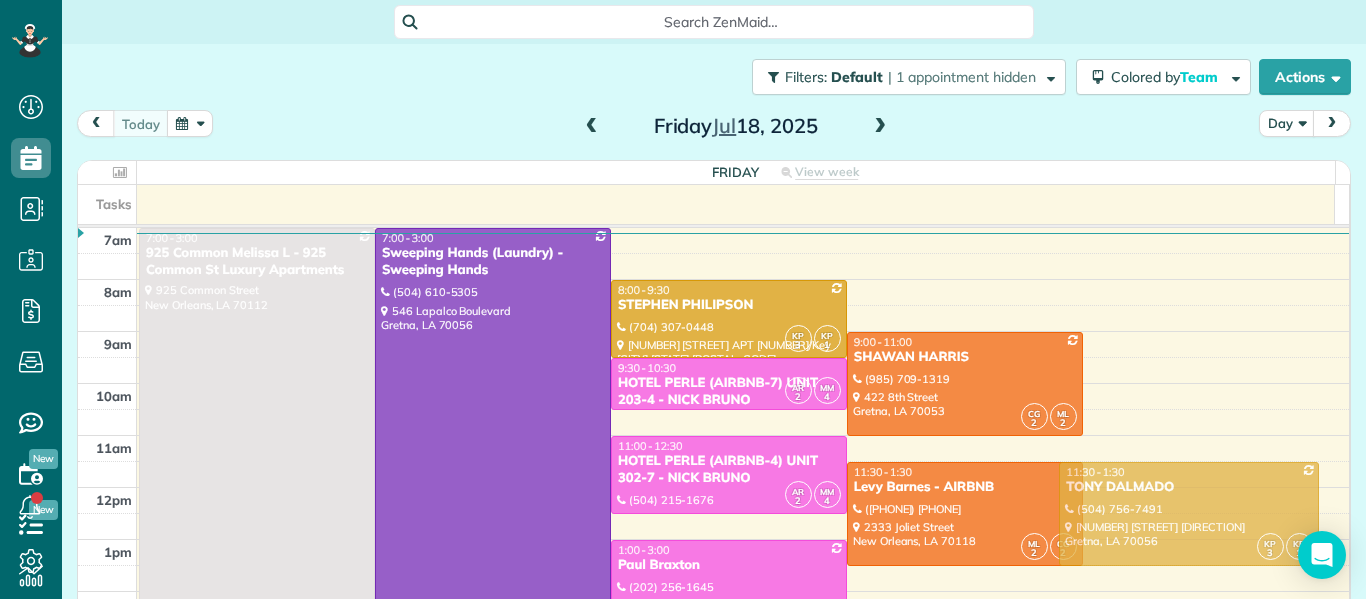 drag, startPoint x: 1166, startPoint y: 431, endPoint x: 1179, endPoint y: 506, distance: 76.11833 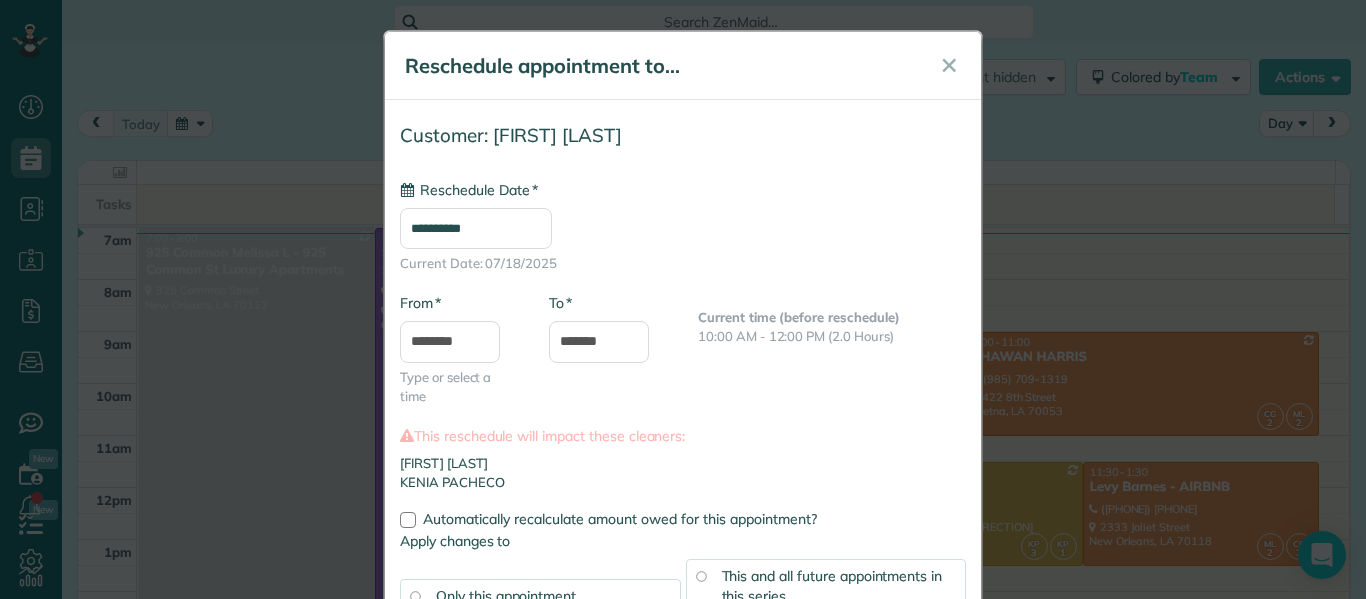 type on "**********" 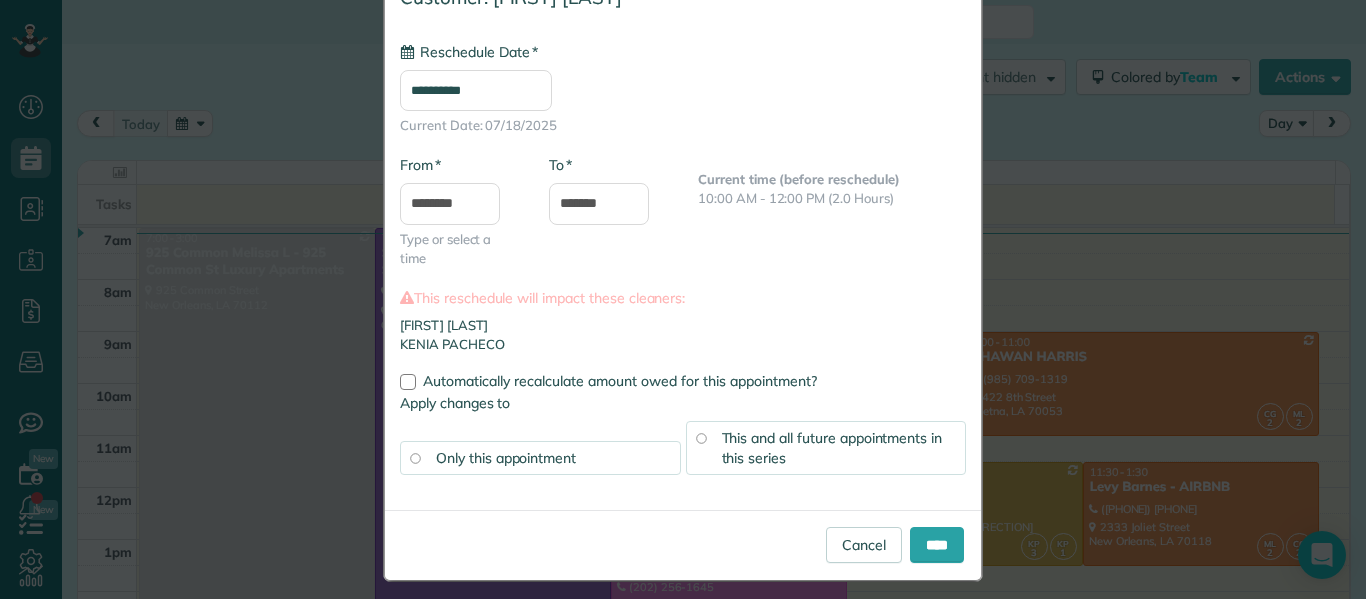 scroll, scrollTop: 139, scrollLeft: 0, axis: vertical 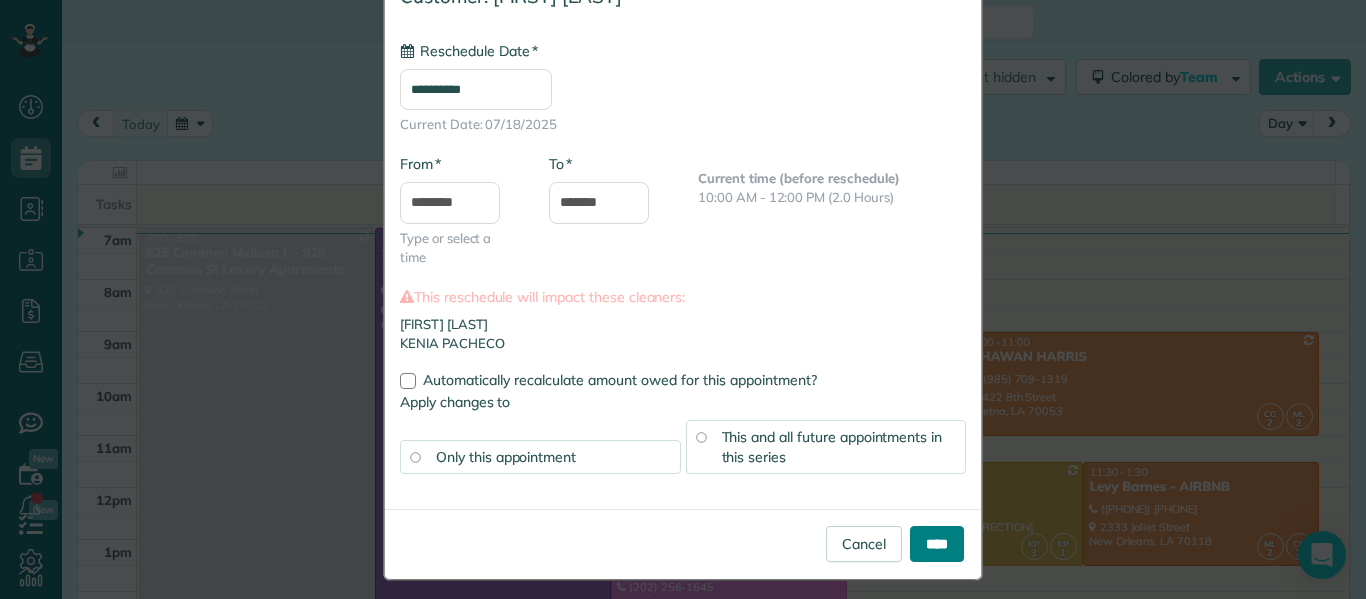 click on "****" at bounding box center (937, 544) 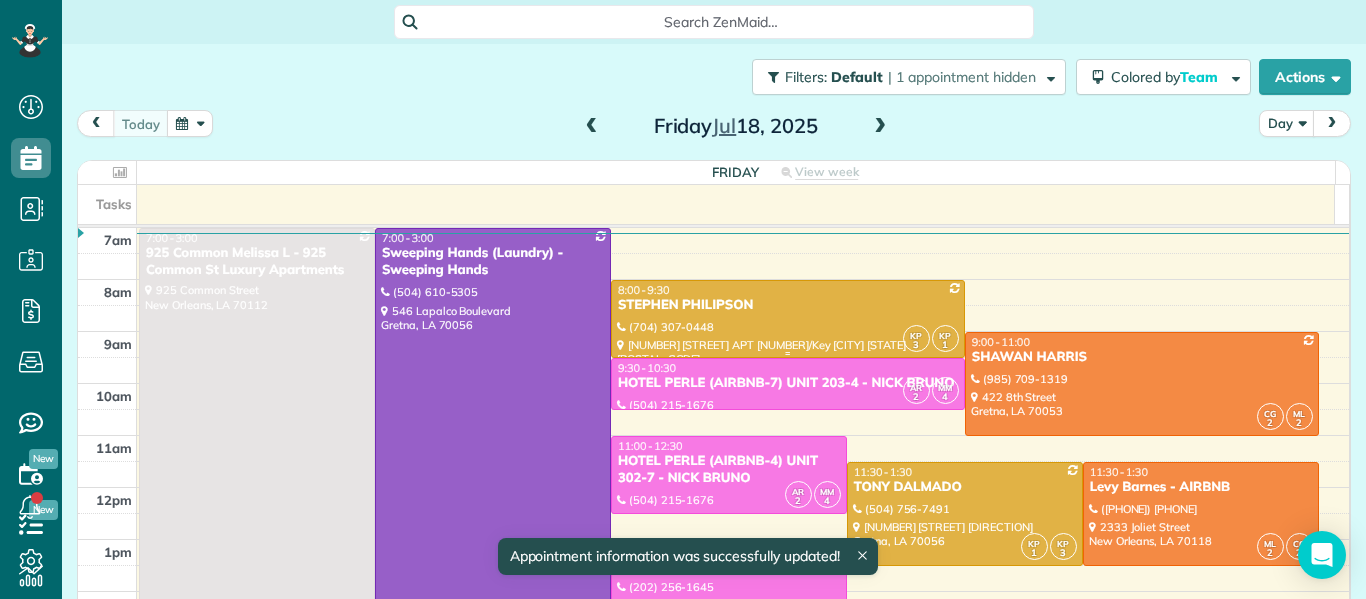 click at bounding box center (788, 319) 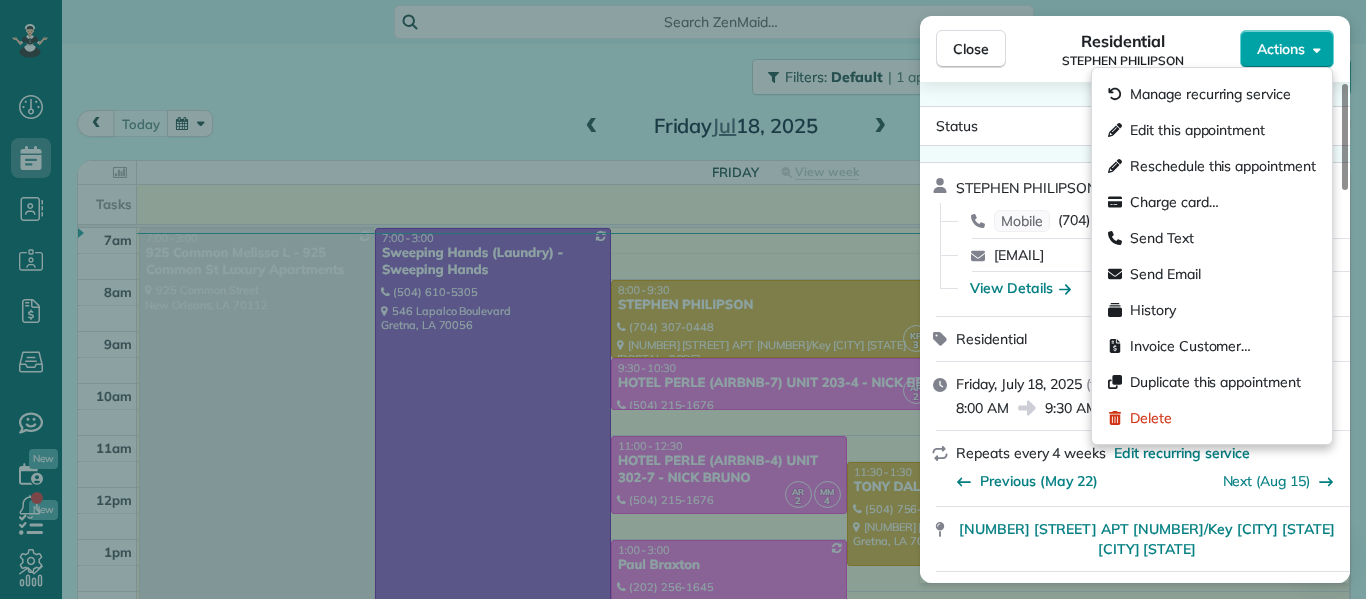 click 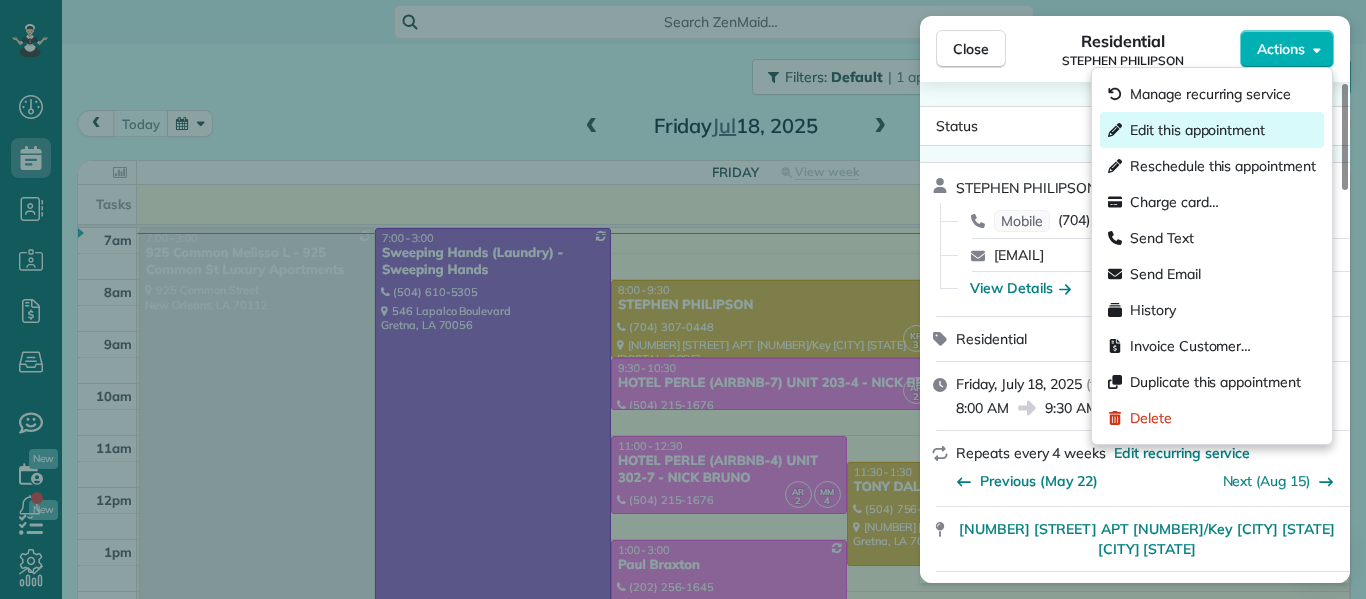 click on "Edit this appointment" at bounding box center [1197, 130] 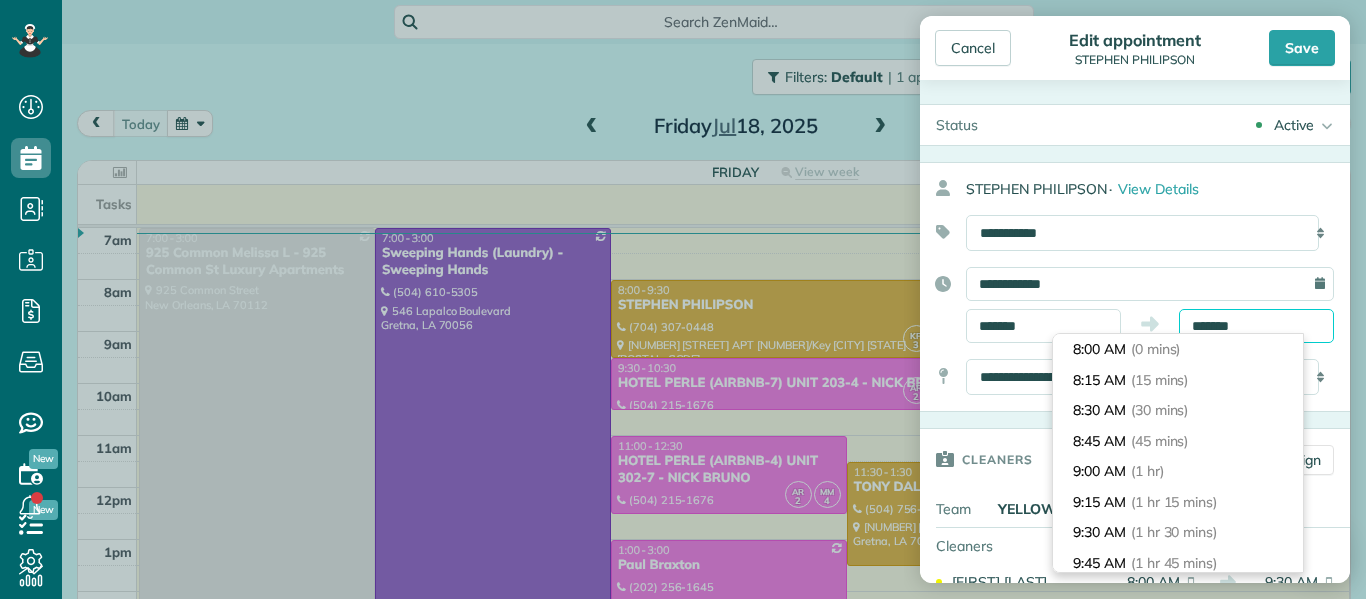 click on "*******" at bounding box center [1256, 326] 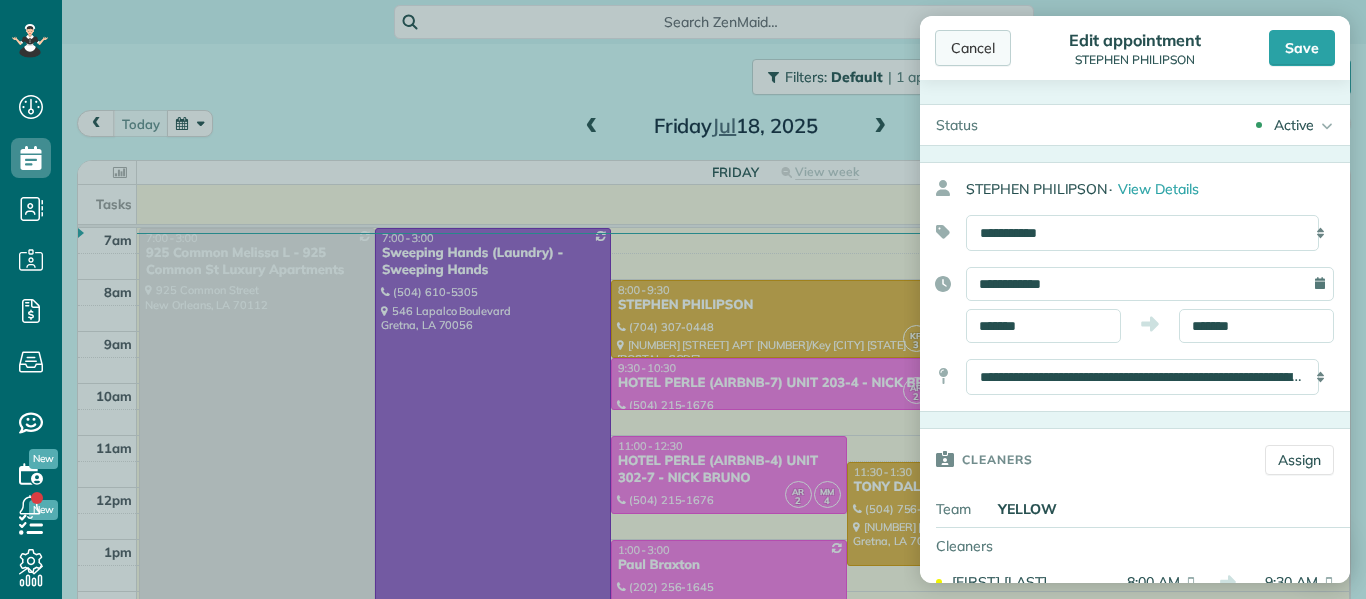 click on "Cancel" at bounding box center [973, 48] 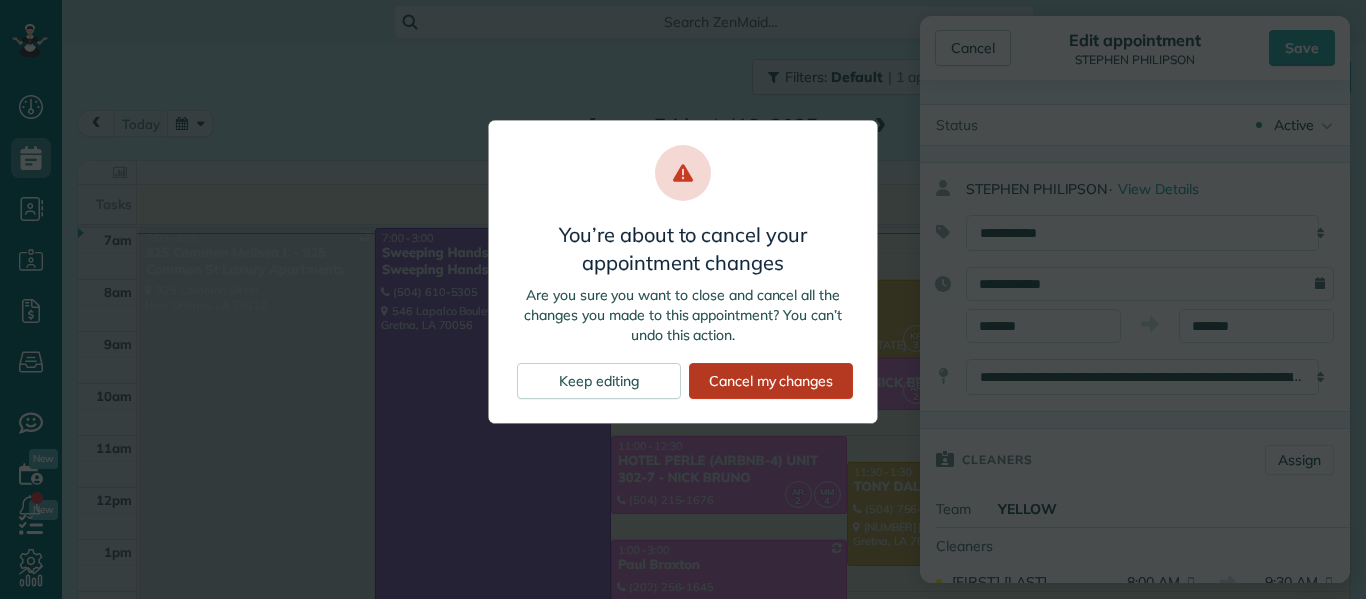 click on "Cancel my changes" at bounding box center [771, 381] 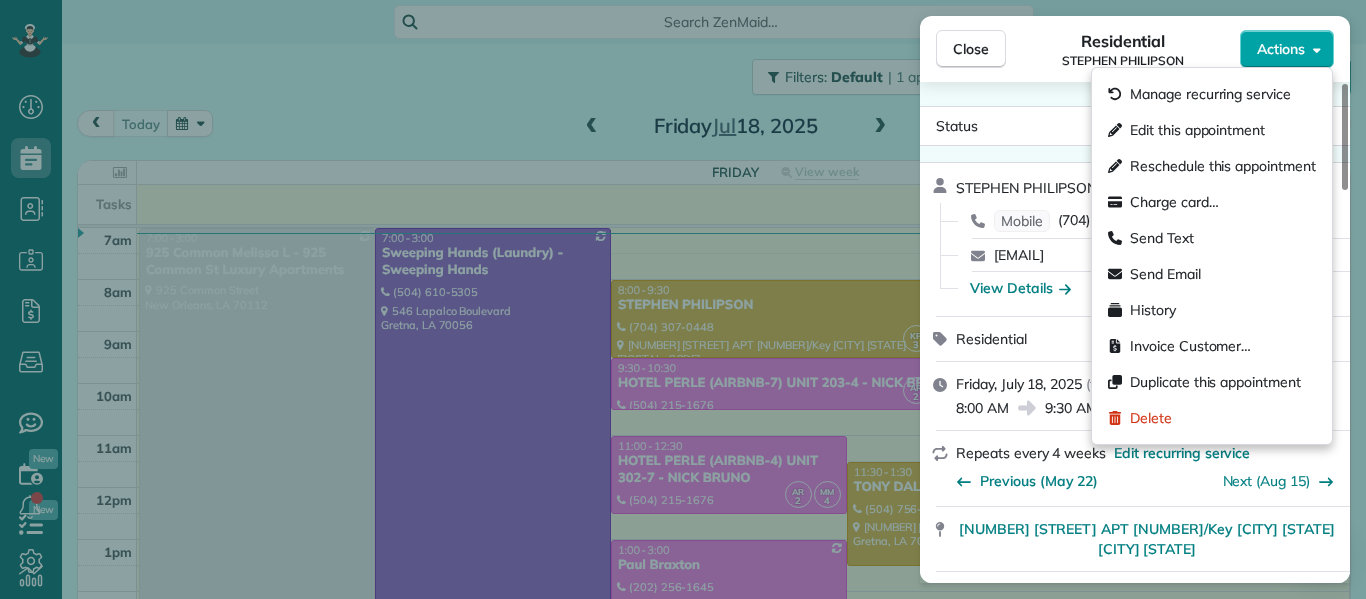 click 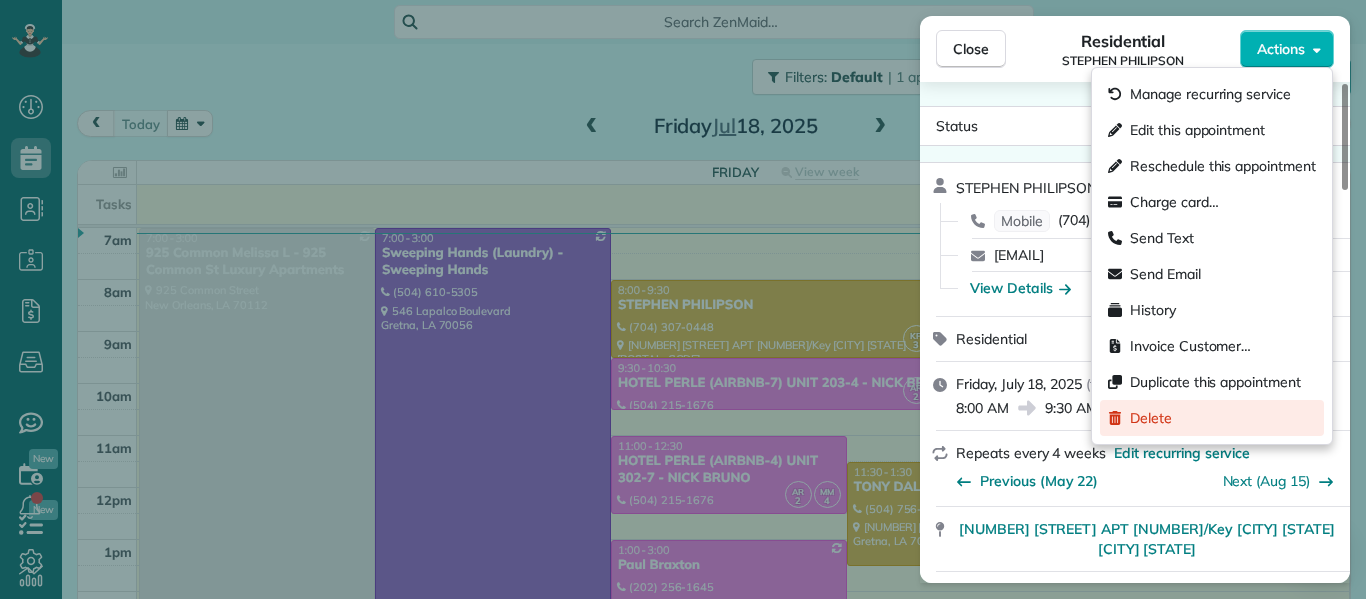 click on "Delete" at bounding box center (1151, 418) 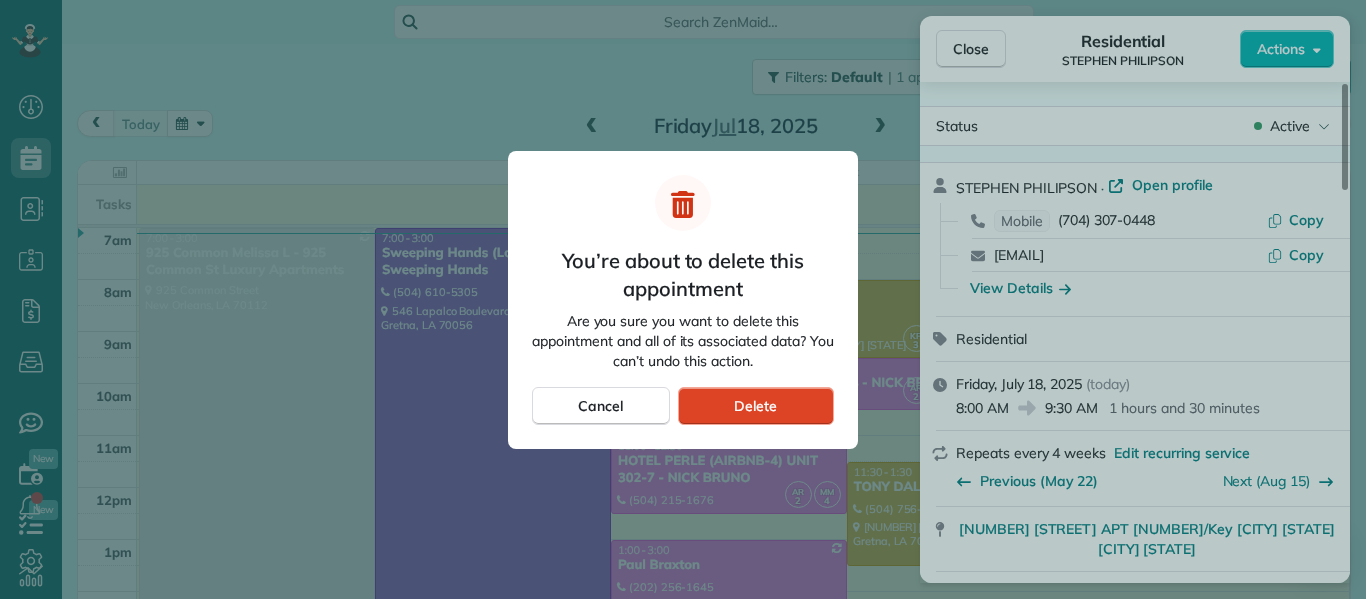 click on "Delete" at bounding box center [756, 406] 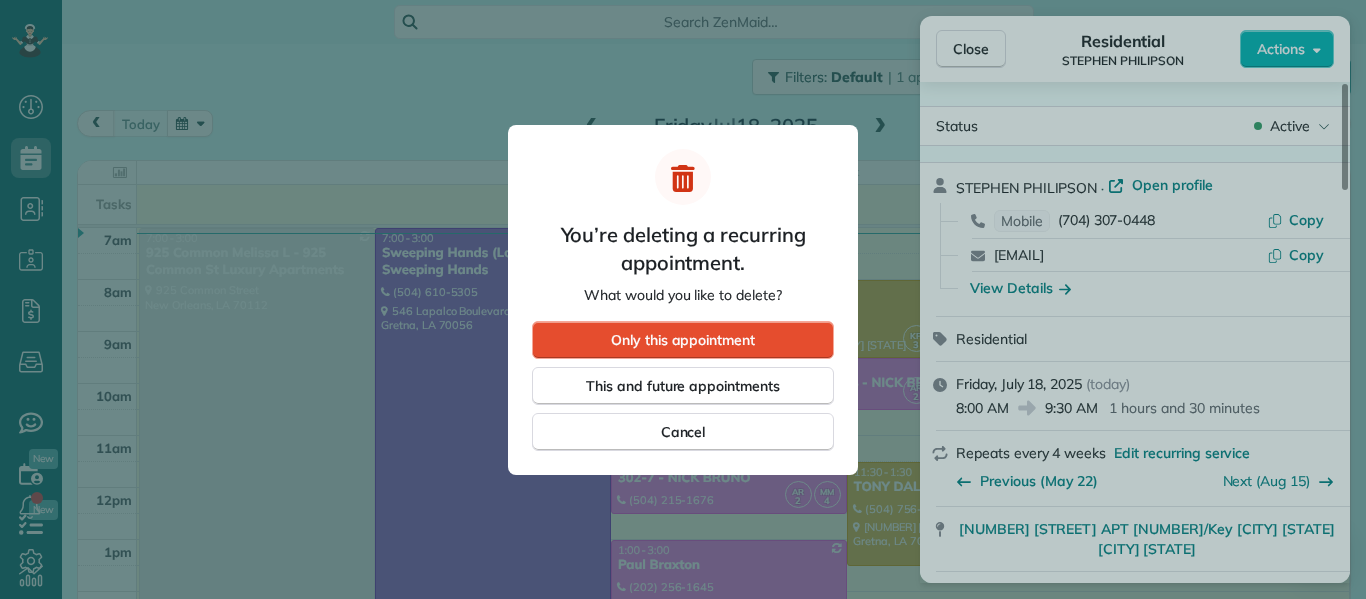 click on "This and future appointments" at bounding box center [683, 386] 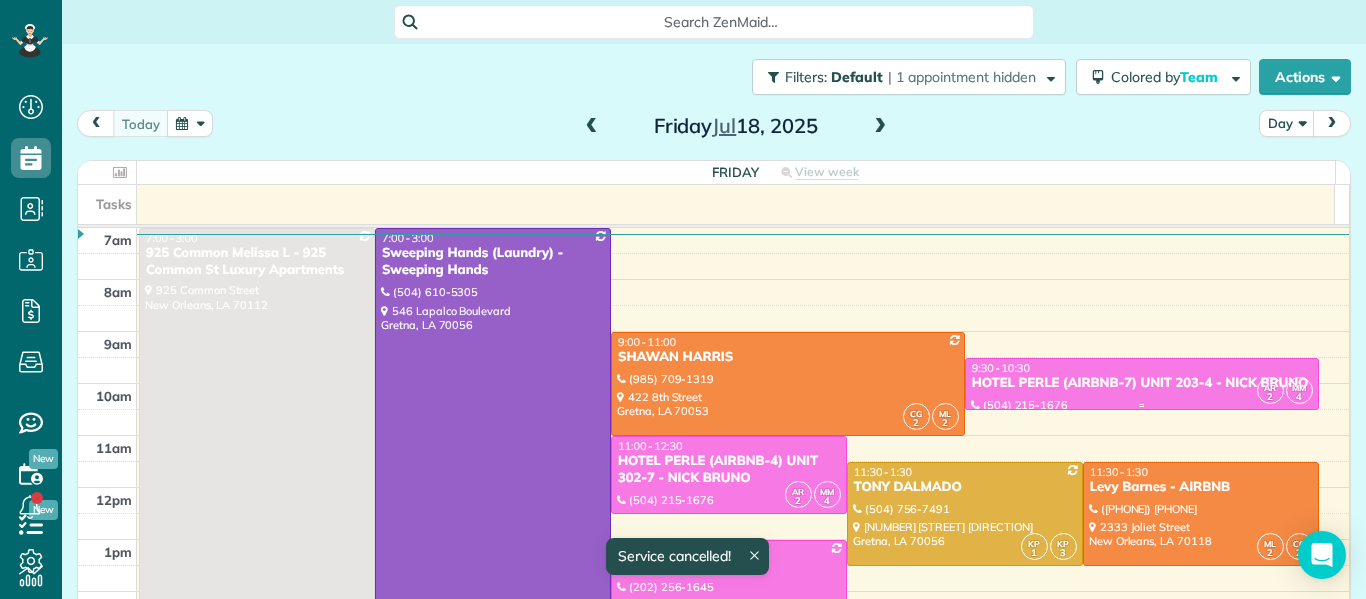 click on "AR [NUMBER] MM [NUMBER] [TIME] - [TIME] HOTEL PERLE (AIRBNB-7) UNIT [NUMBER]-[NUMBER] - [FIRST] [LAST] ([PHONE]) [NUMBER] [STREET] [CITY] [STATE] [POSTAL_CODE]" at bounding box center (1142, 384) 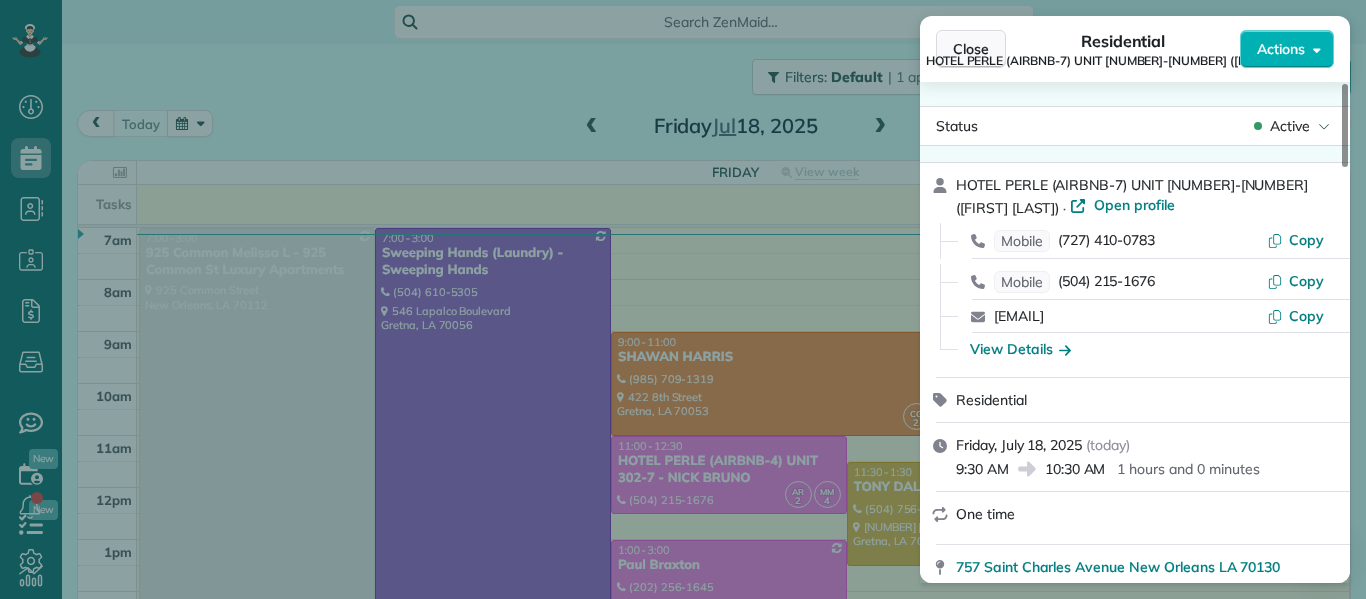 click on "Close" at bounding box center [971, 49] 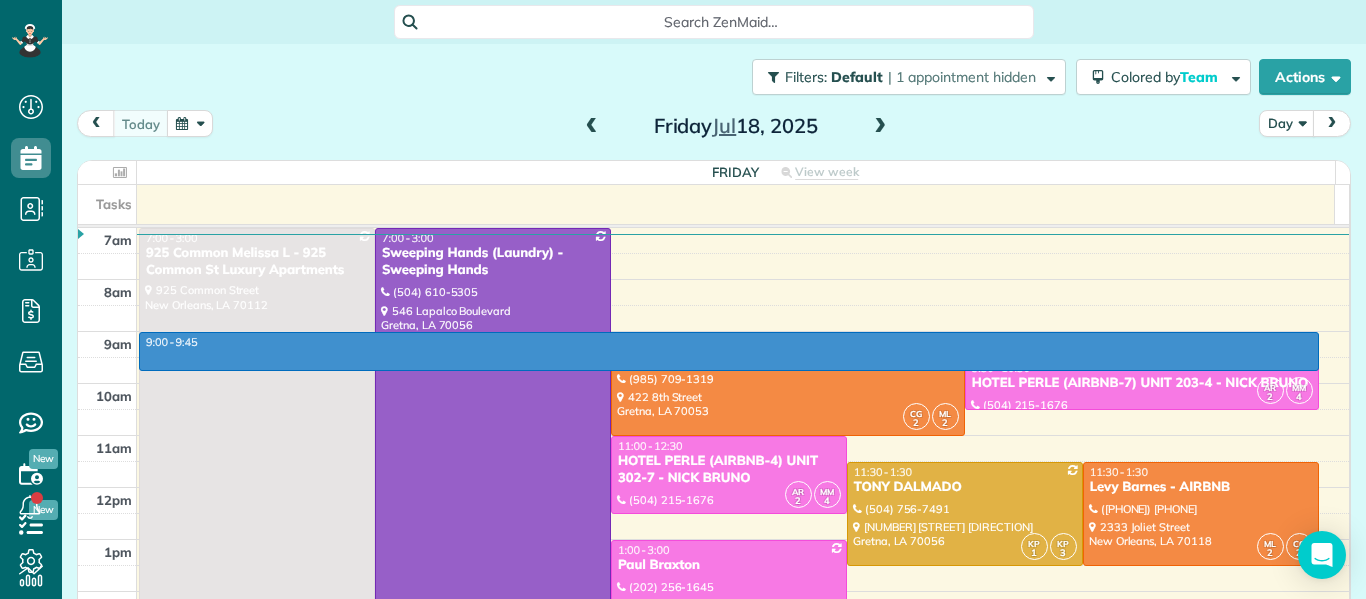 drag, startPoint x: 1000, startPoint y: 341, endPoint x: 1004, endPoint y: 366, distance: 25.317978 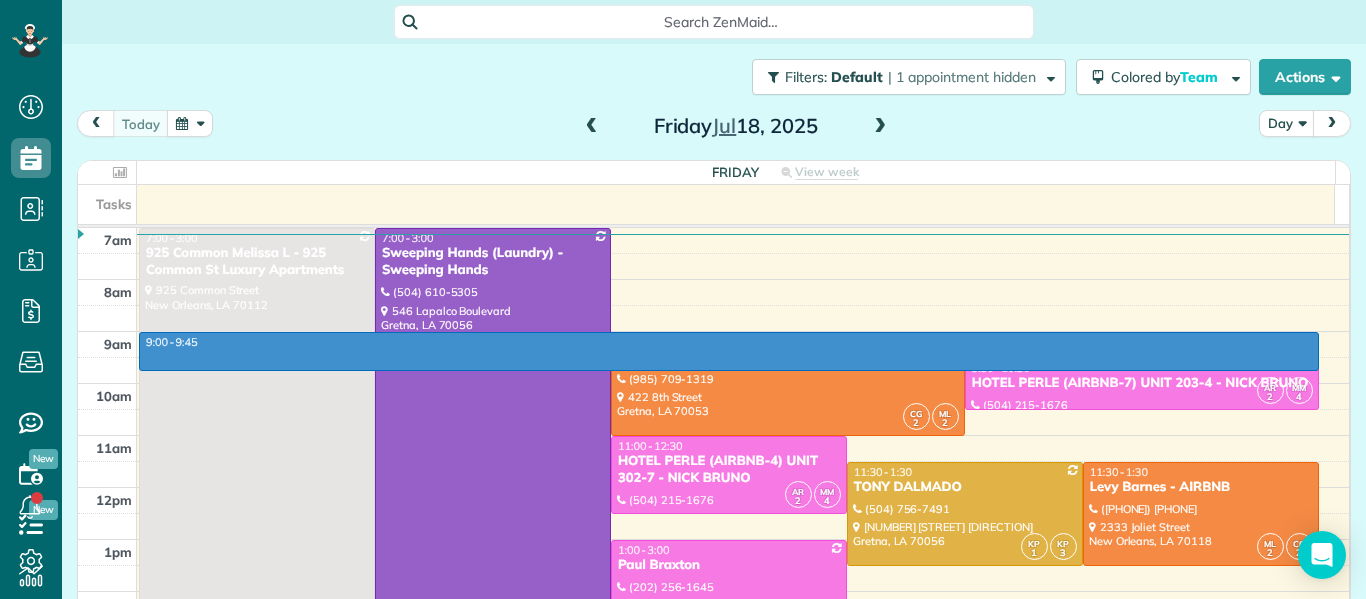 click on "[TIME] [TIME] [TIME] [TIME] [TIME] [TIME] [TIME] [TIME] [TIME] [TIME] [TIME] [TIME] [TIME] [TIME] [TIME] [TIME] [TIME] [TIME] - [TIME] [TIME] - [TIME] [NUMBER] Common [FIRST] [LAST] - [NUMBER] Common St Luxury Apartments [NUMBER] Common Street [CITY], [STATE] [POSTAL_CODE] WC [TIME] - [TIME] Sweeping Hands (Laundry) - Sweeping Hands ([PHONE]) [NUMBER] [STREET] [CITY] [STATE] [POSTAL_CODE] CG [NUMBER] ML [NUMBER] [TIME] - [TIME] [FIRST] [LAST] ([PHONE]) [NUMBER] [STREET] [CITY] [STATE] [POSTAL_CODE] AR [NUMBER] MM [NUMBER] [TIME] - [TIME] HOTEL PERLE (AIRBNB-7) UNIT [NUMBER]-[NUMBER] - [FIRST] [LAST] ([PHONE]) [NUMBER] [STREET] [CITY] [STATE] [POSTAL_CODE] AR [NUMBER] MM [NUMBER] [TIME] - [TIME] HOTEL PERLE (AIRBNB-4) UNIT [NUMBER]-[NUMBER] - [FIRST] [LAST] ([PHONE]) [NUMBER] [STREET] [CITY] [STATE] [POSTAL_CODE] KP [NUMBER] KP [NUMBER] [TIME] - [TIME] [FIRST] [LAST] ([PHONE]) [NUMBER] [STREET] [CITY] [STATE] [POSTAL_CODE] ML [NUMBER] CG [NUMBER] [TIME] - [TIME] Levy Barnes - AIRBNB ([PHONE]) [NUMBER] [STREET] [CITY] [STATE] [POSTAL_CODE] MM [NUMBER] AR [NUMBER] [TIME] - [TIME] [FIRST] [LAST] ([PHONE]) [NUMBER] [STREET] [DIRECTION] [CITY] [STATE] [POSTAL_CODE] CG [NUMBER] KP [NUMBER] KP" at bounding box center [713, 669] 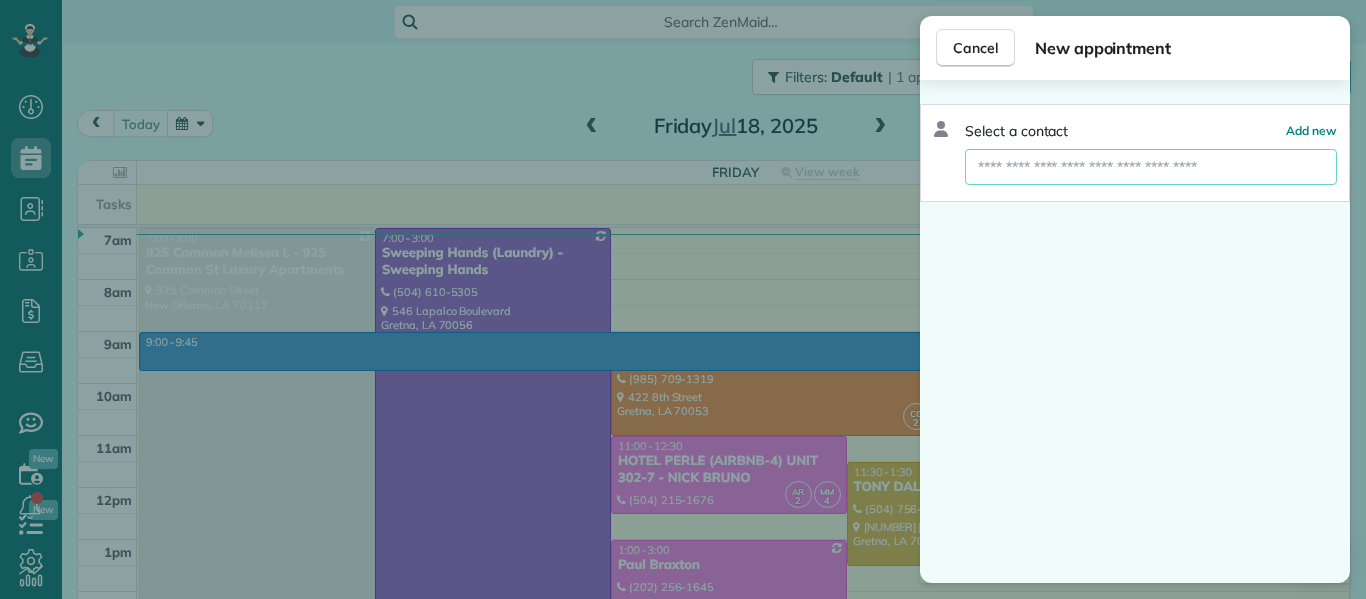 click at bounding box center [1151, 167] 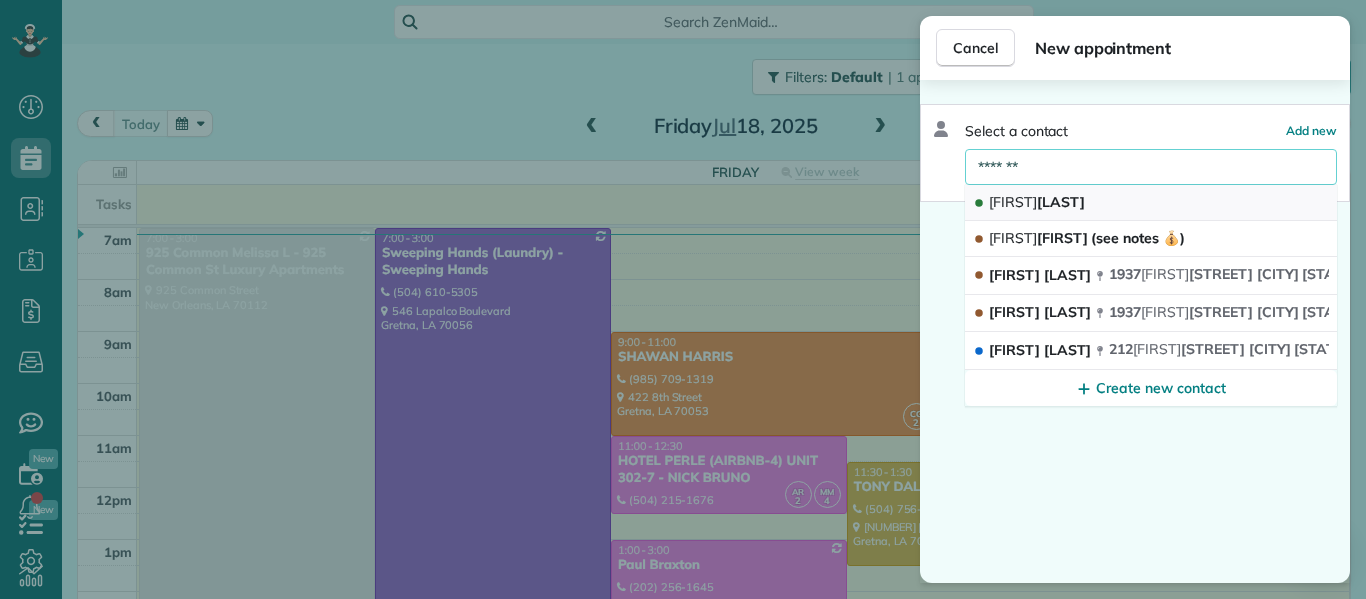 type on "*******" 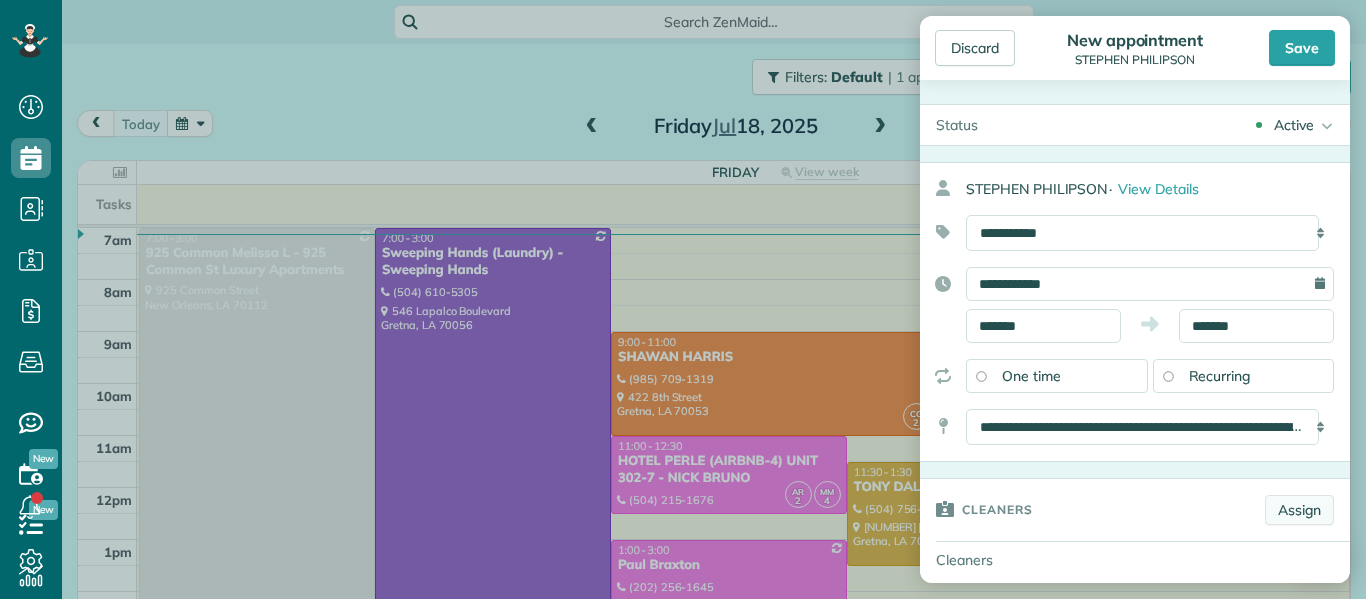 click on "Assign" at bounding box center [1299, 510] 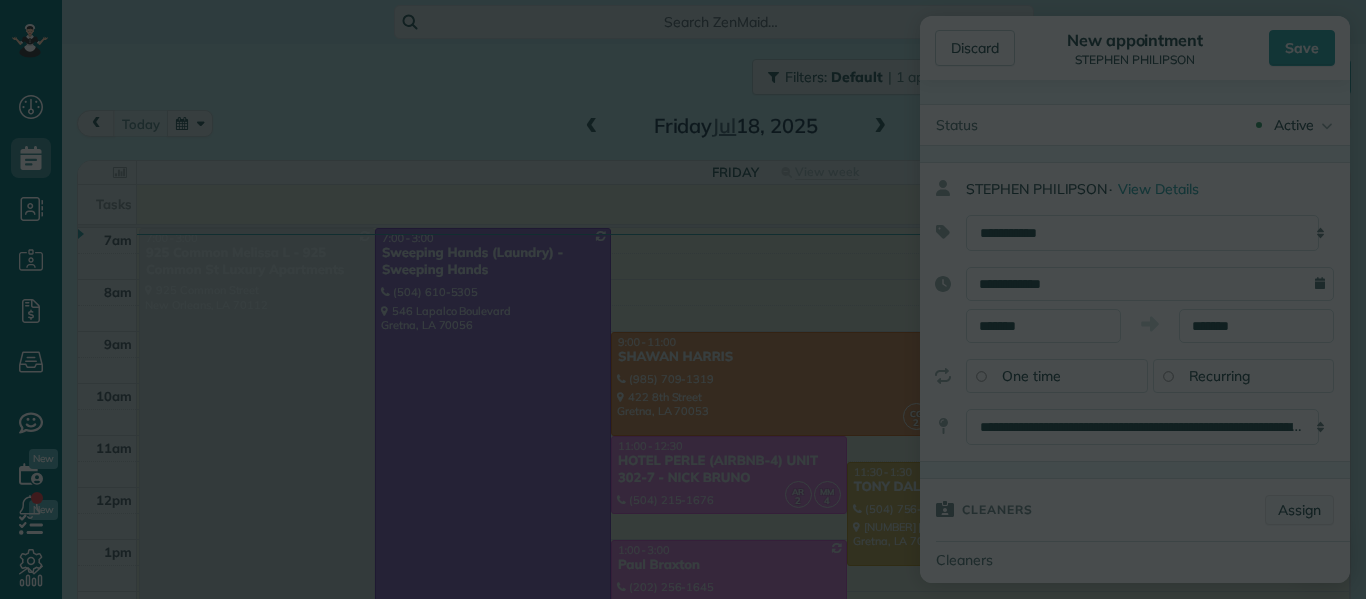 scroll, scrollTop: 0, scrollLeft: 0, axis: both 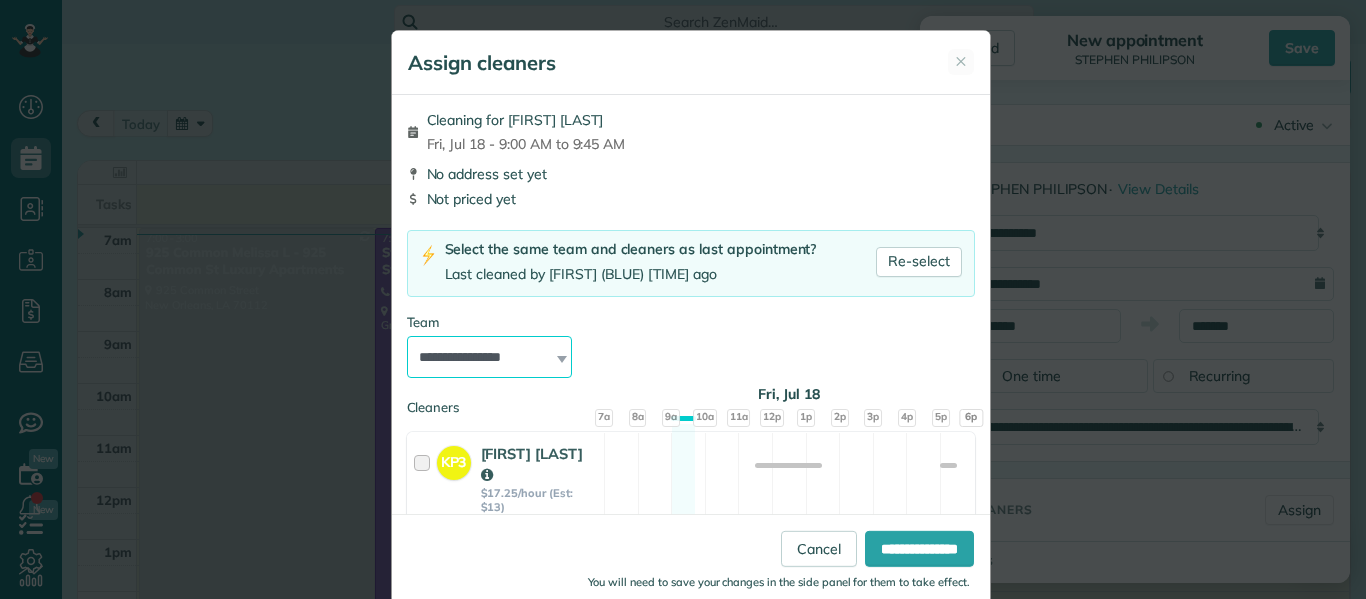 click on "**********" at bounding box center (490, 357) 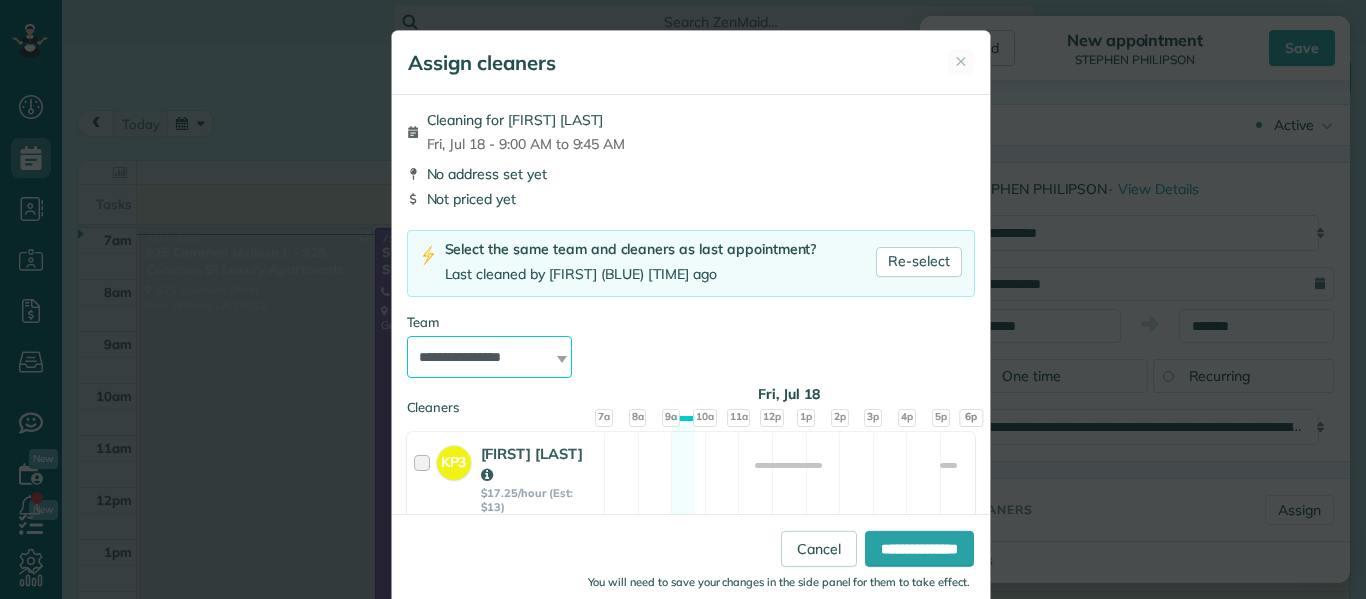 select on "*****" 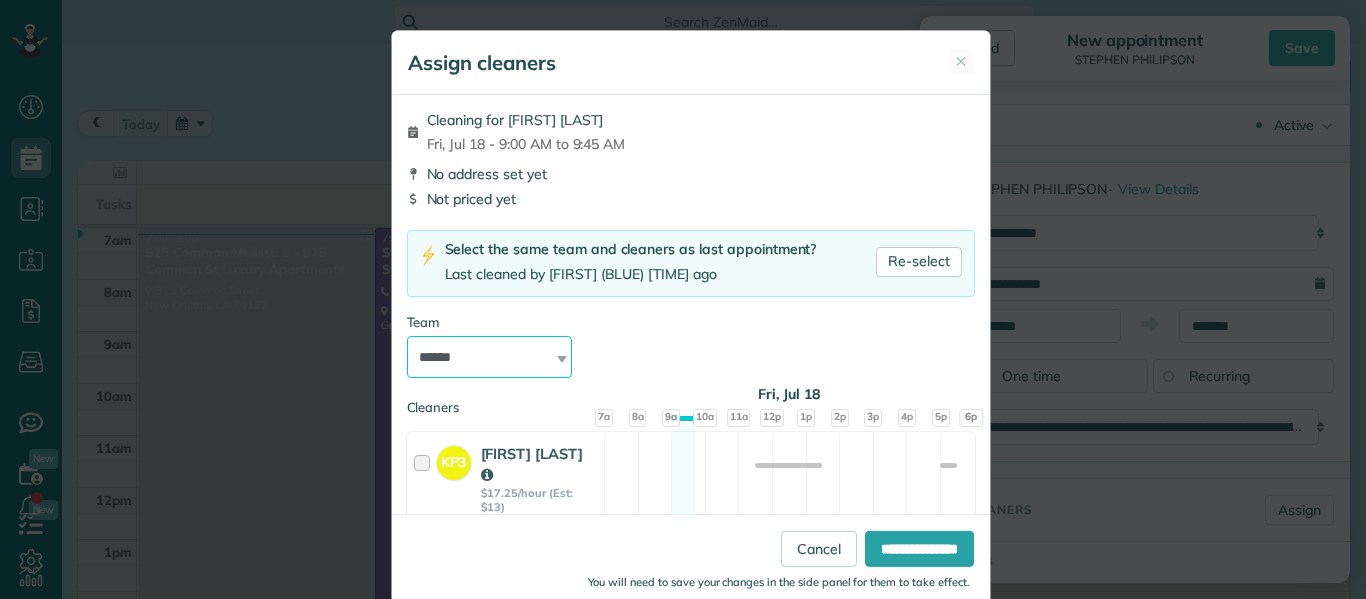 click on "**********" at bounding box center (490, 357) 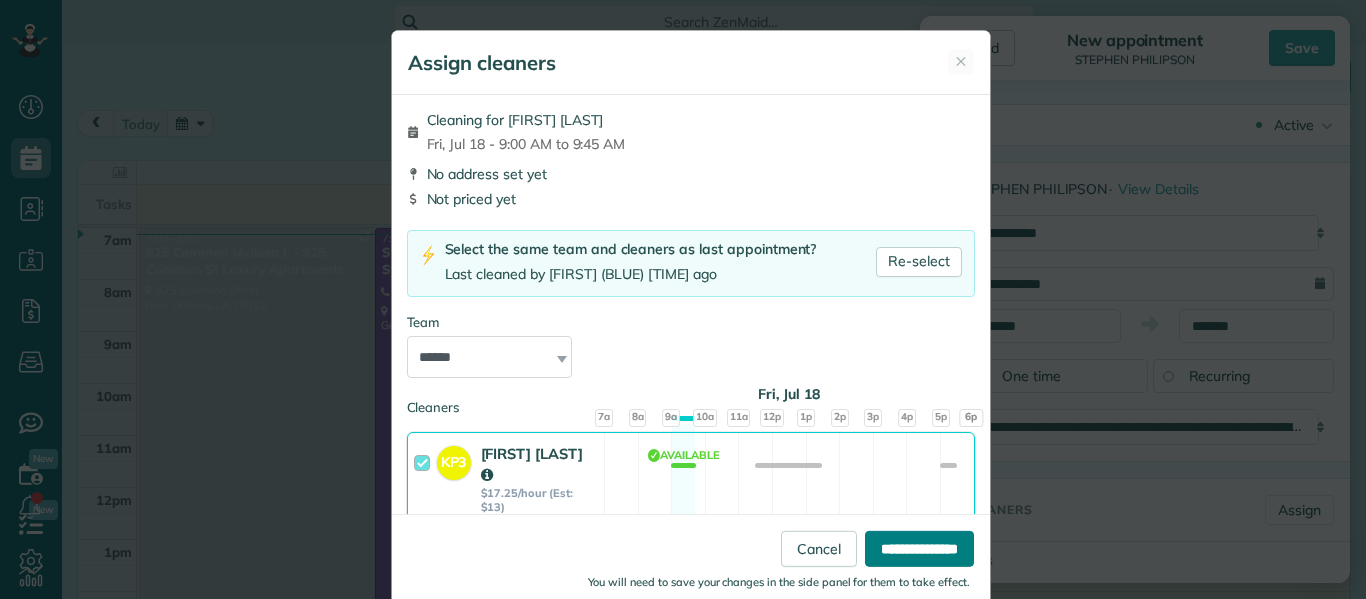 click on "**********" at bounding box center (919, 549) 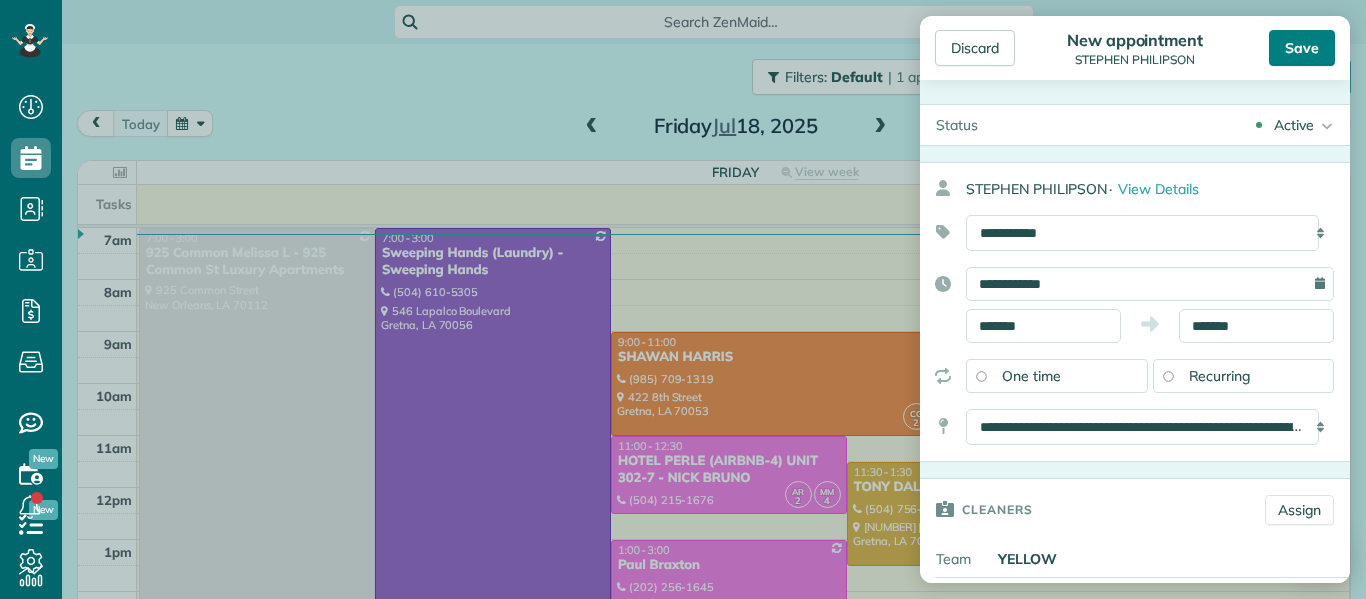 click on "Save" at bounding box center (1302, 48) 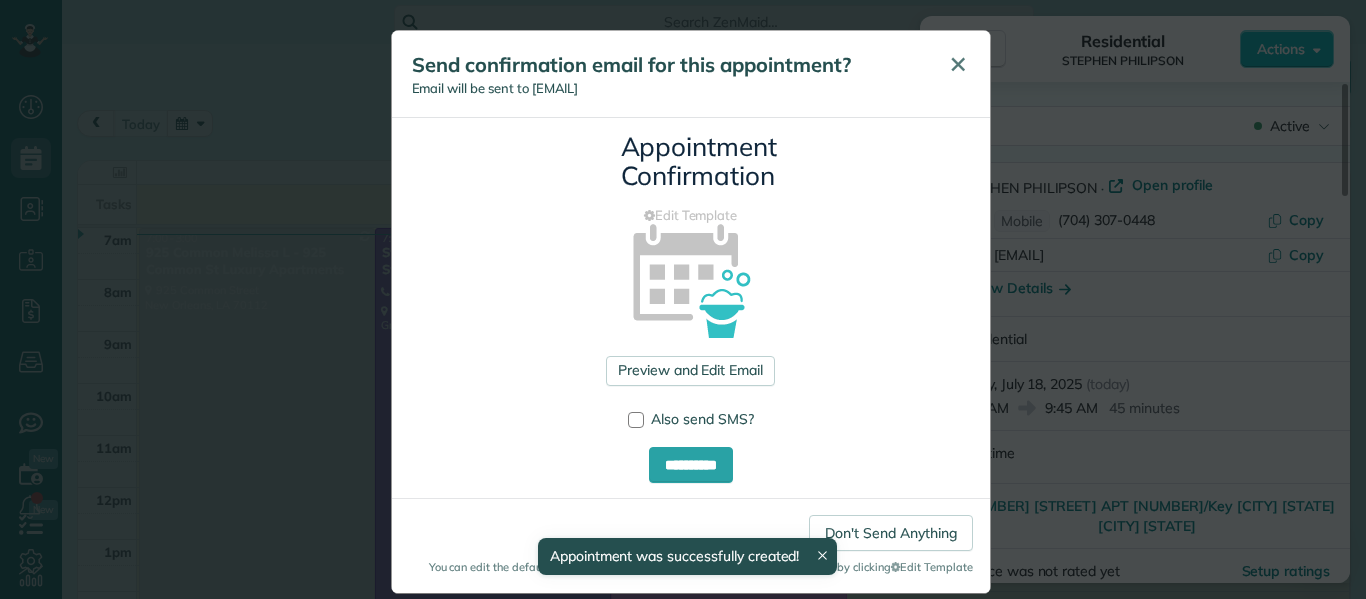 click on "✕" at bounding box center (958, 65) 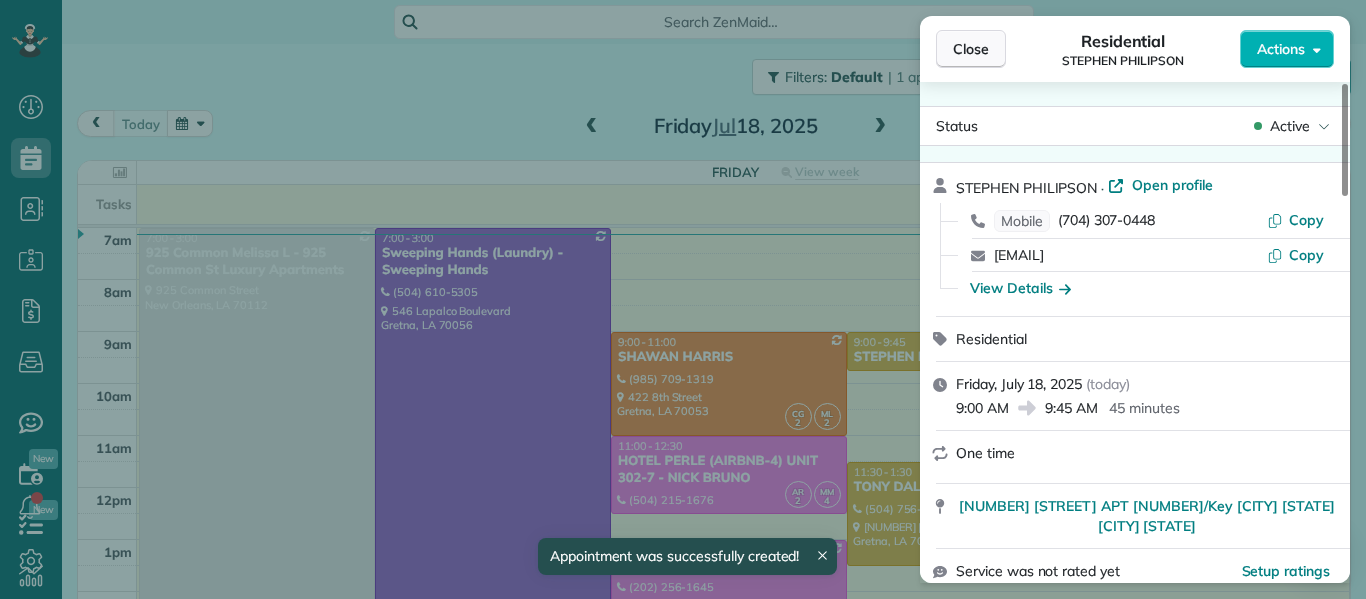 click on "Close" at bounding box center [971, 49] 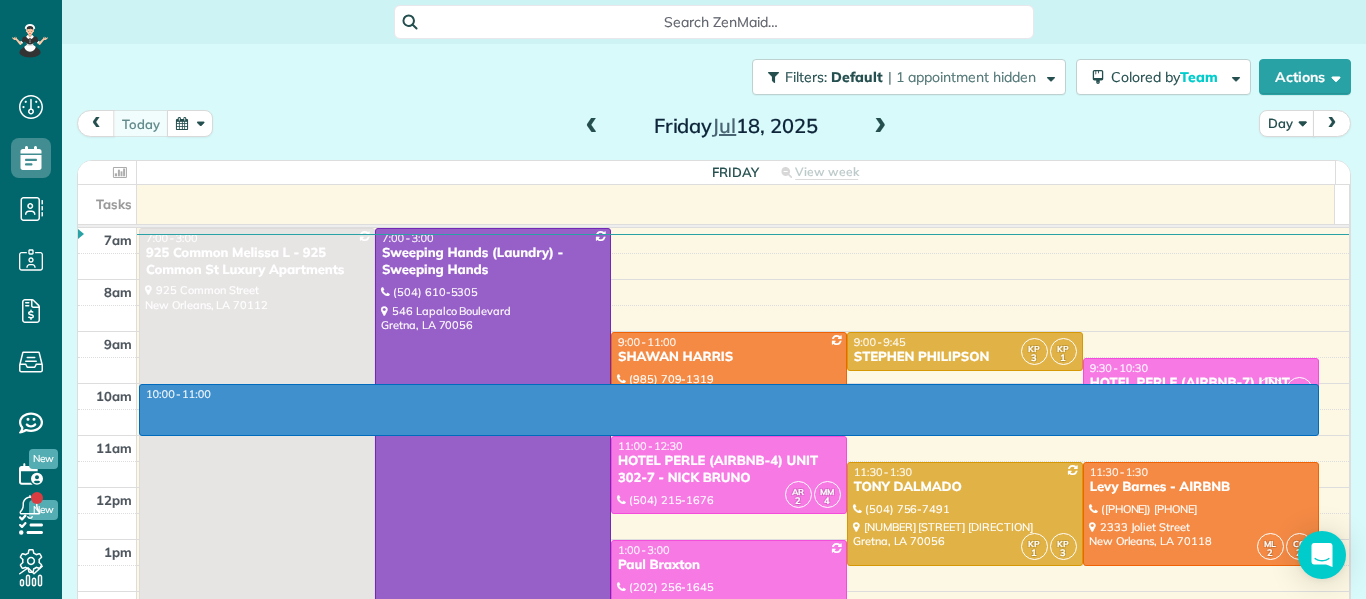 drag, startPoint x: 905, startPoint y: 396, endPoint x: 912, endPoint y: 423, distance: 27.89265 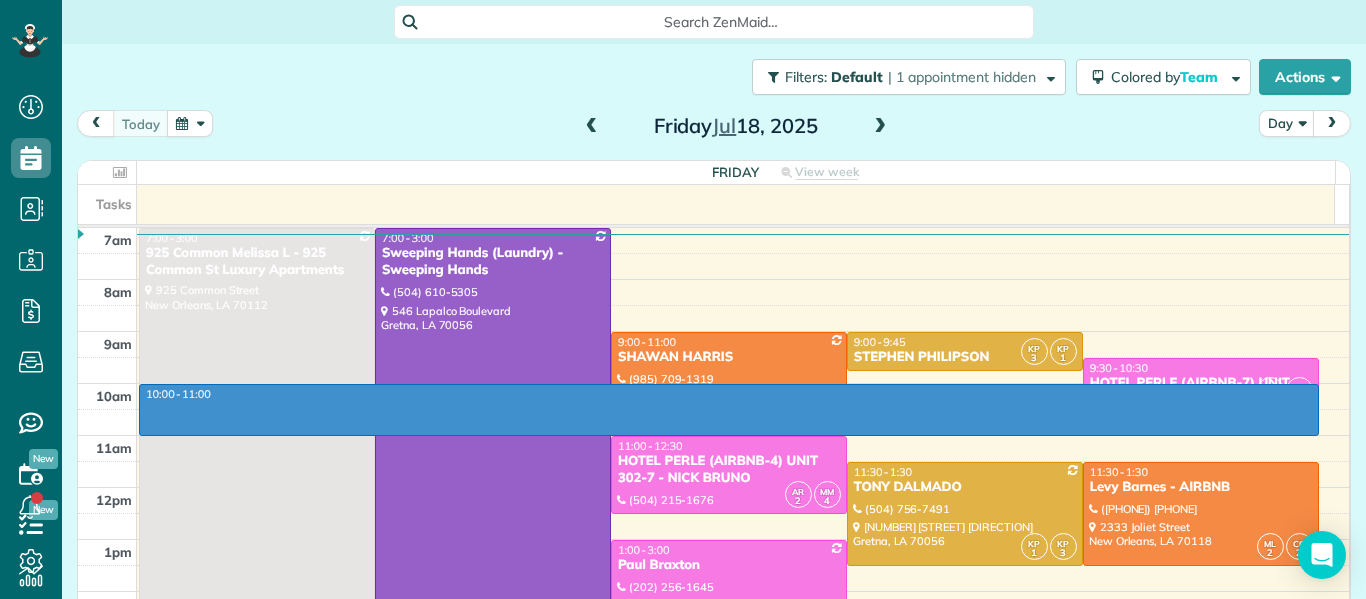click on "[TIME] [TIME] [TIME] [TIME] [TIME] [TIME] [TIME] [TIME] [TIME] [TIME] [TIME] [TIME] [TIME] [TIME] [TIME] [TIME] [TIME] [TIME] - [TIME] [TIME] - [TIME] [NUMBER] Common [FIRST] [LAST] - [NUMBER] Common St Luxury Apartments [NUMBER] Common Street [CITY], [STATE] [POSTAL_CODE] WC [TIME] - [TIME] Sweeping Hands (Laundry) - Sweeping Hands ([PHONE]) [NUMBER] [STREET] [CITY] [STATE] [POSTAL_CODE] CG [NUMBER] ML [NUMBER] [TIME] - [TIME] [FIRST] [LAST] ([PHONE]) [NUMBER] [STREET] [CITY] [STATE] [POSTAL_CODE] AR [NUMBER] MM [NUMBER] [TIME] - [TIME] HOTEL PERLE (AIRBNB-7) UNIT [NUMBER]-[NUMBER] - [FIRST] [LAST] ([PHONE]) [NUMBER] [STREET] [CITY] [STATE] [POSTAL_CODE] AR [NUMBER] MM [NUMBER] [TIME] - [TIME] HOTEL PERLE (AIRBNB-4) UNIT [NUMBER]-[NUMBER] - [FIRST] [LAST] ([PHONE]) [NUMBER] [STREET] [CITY] [STATE] [POSTAL_CODE] KP [NUMBER] KP [NUMBER] [TIME] - [TIME] [FIRST] [LAST] ([PHONE]) [NUMBER] [STREET] [CITY] [STATE] [POSTAL_CODE] ML [NUMBER] CG [NUMBER] [TIME] - [TIME] Levy Barnes - AIRBNB ([PHONE]) [NUMBER] [STREET] [CITY] [STATE] [POSTAL_CODE] MM [NUMBER] AR [NUMBER] [TIME] - [TIME] [FIRST] [LAST] ([PHONE]) [NUMBER] [STREET] [DIRECTION] [CITY] [STATE] [POSTAL_CODE] CG [NUMBER] KP [NUMBER] KP" at bounding box center (713, 669) 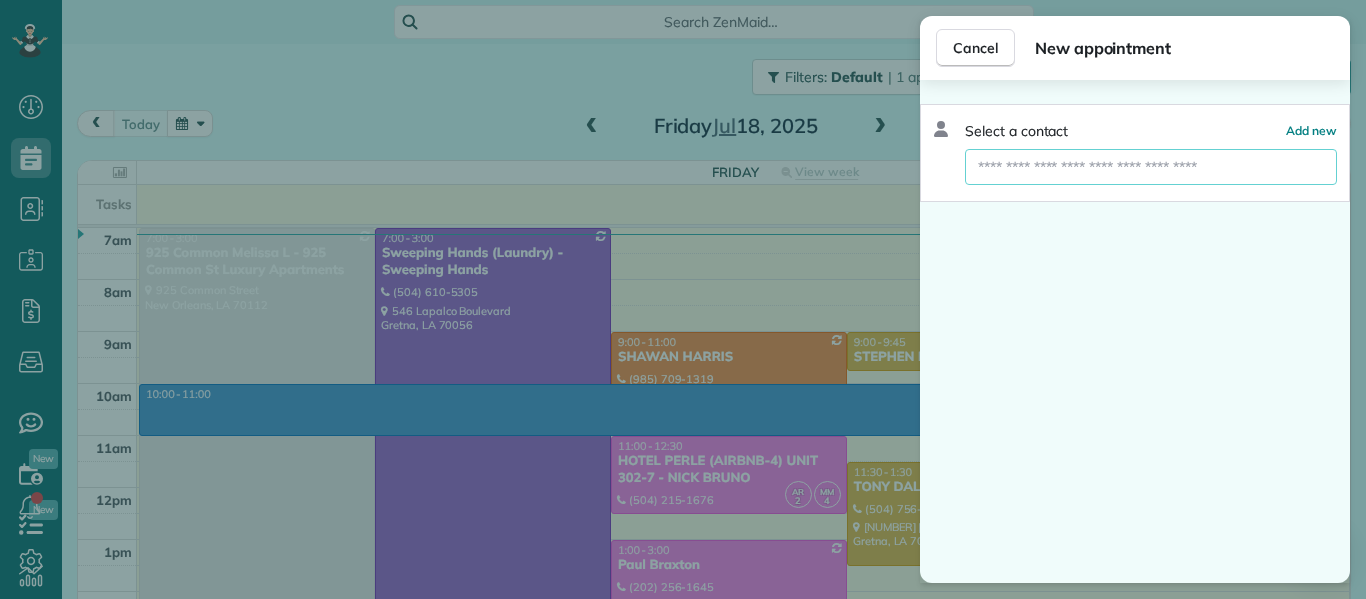click at bounding box center [1151, 167] 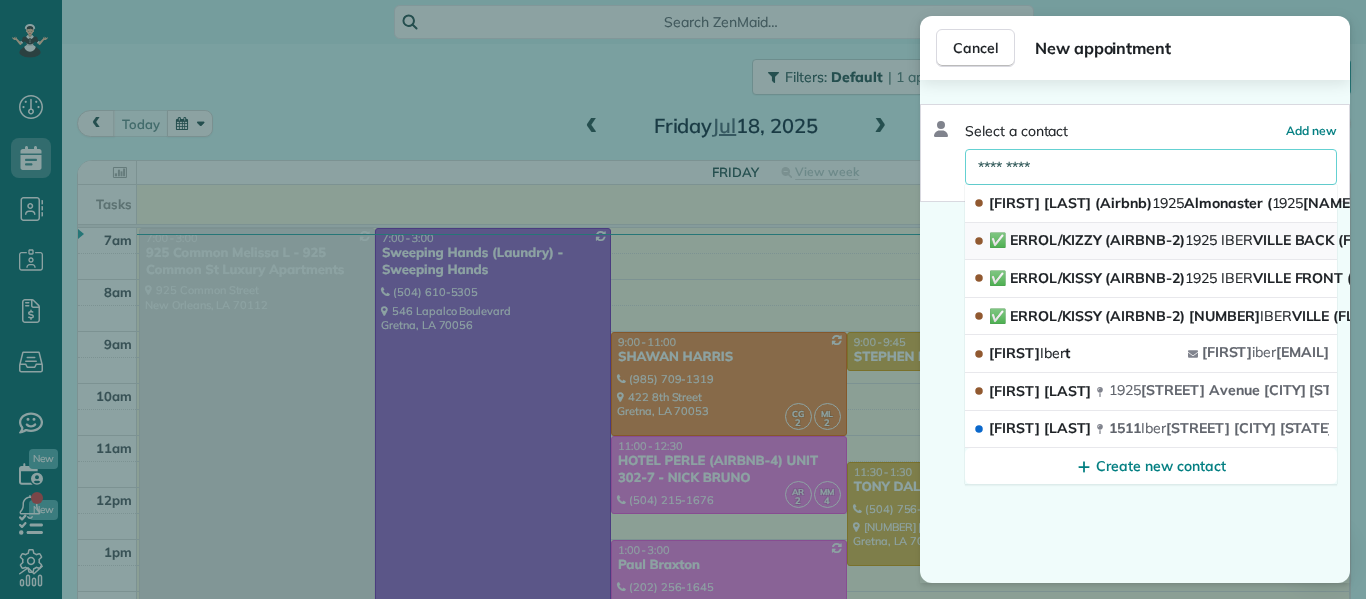 type on "*********" 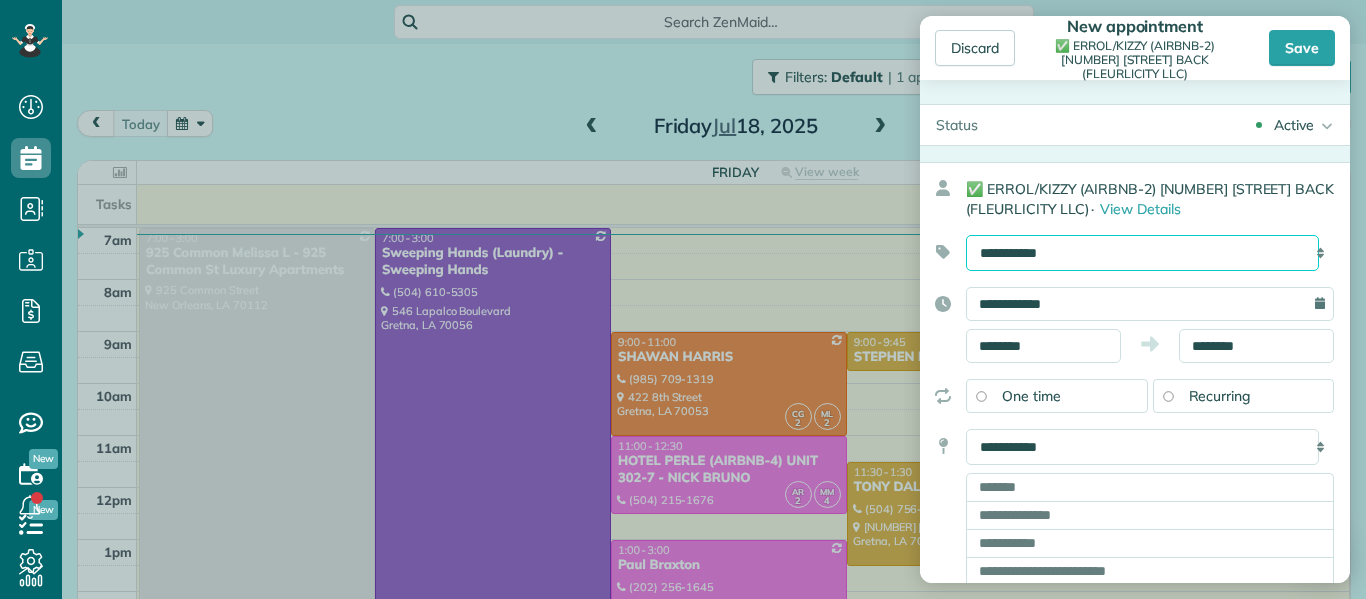 click on "**********" at bounding box center [1142, 253] 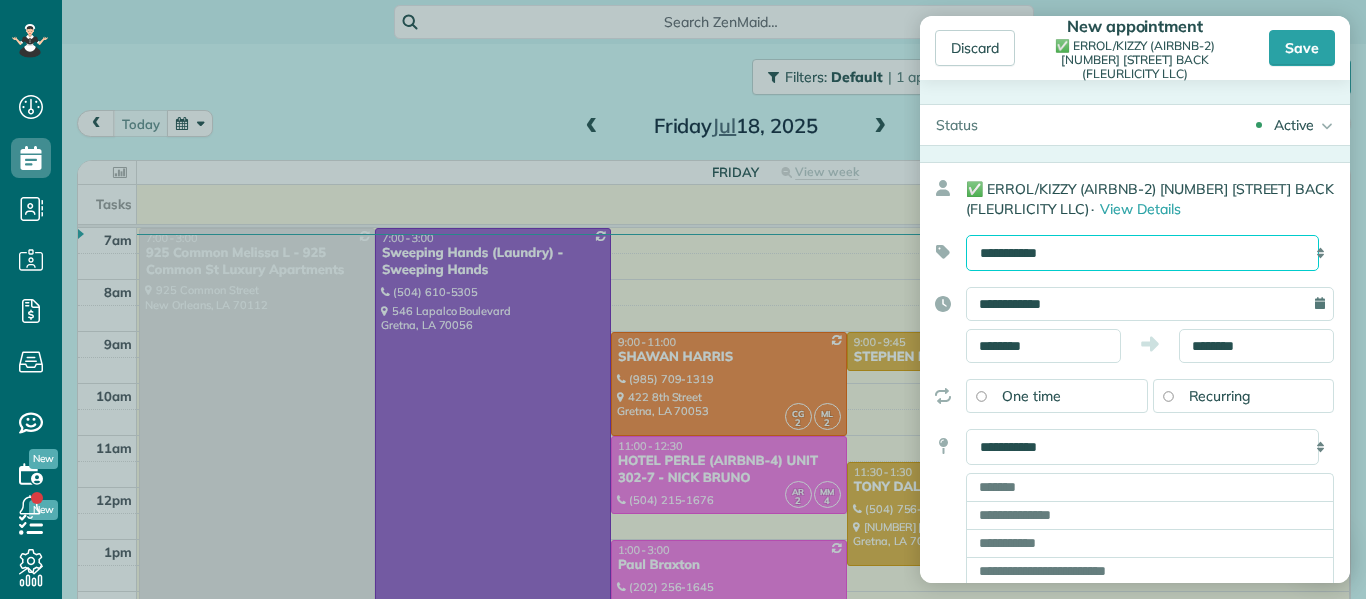 click on "**********" at bounding box center [1142, 253] 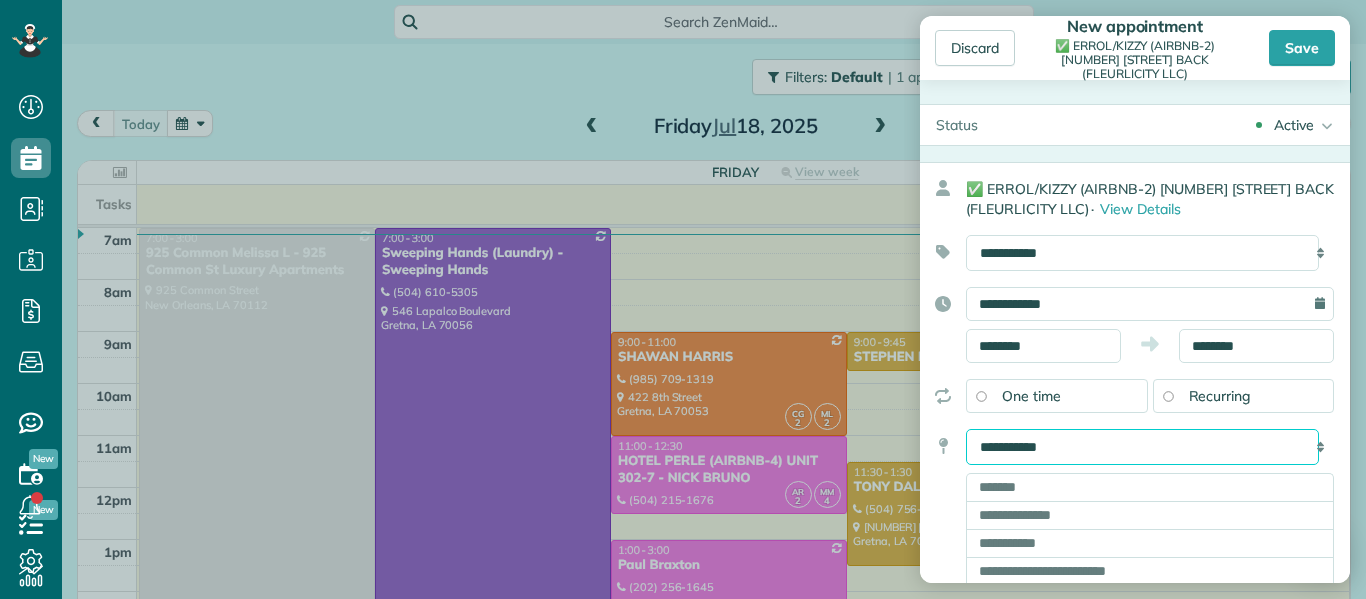 click on "**********" at bounding box center (1142, 447) 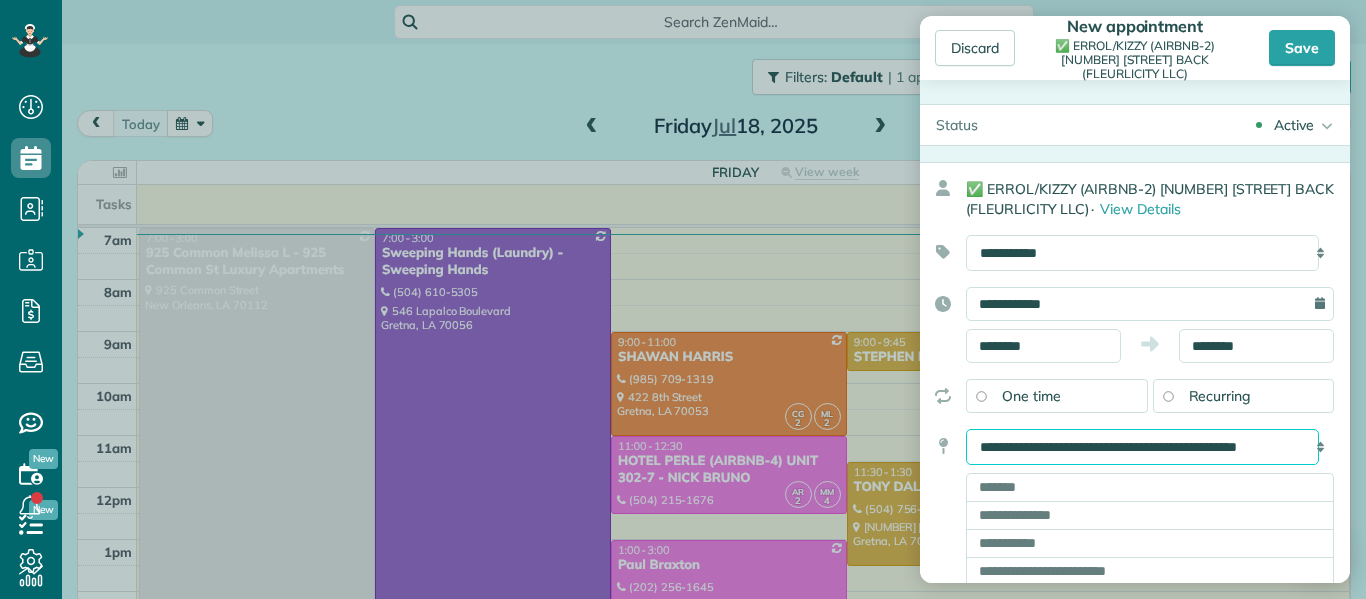 click on "**********" at bounding box center [1142, 447] 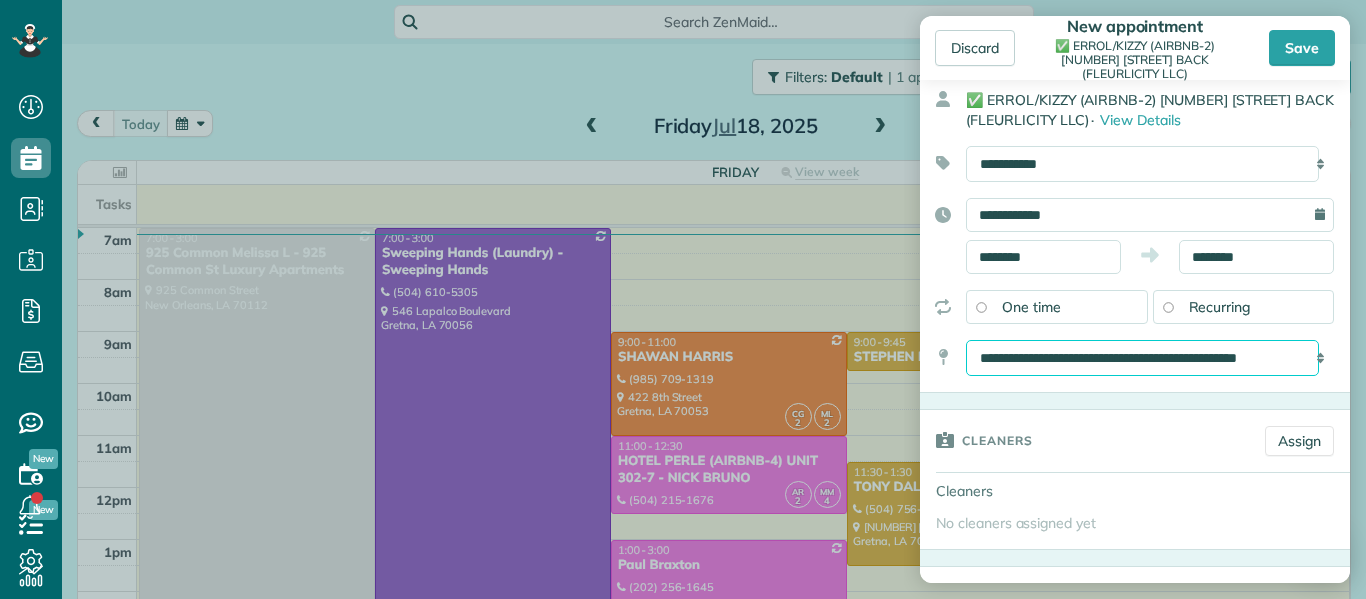 scroll, scrollTop: 90, scrollLeft: 0, axis: vertical 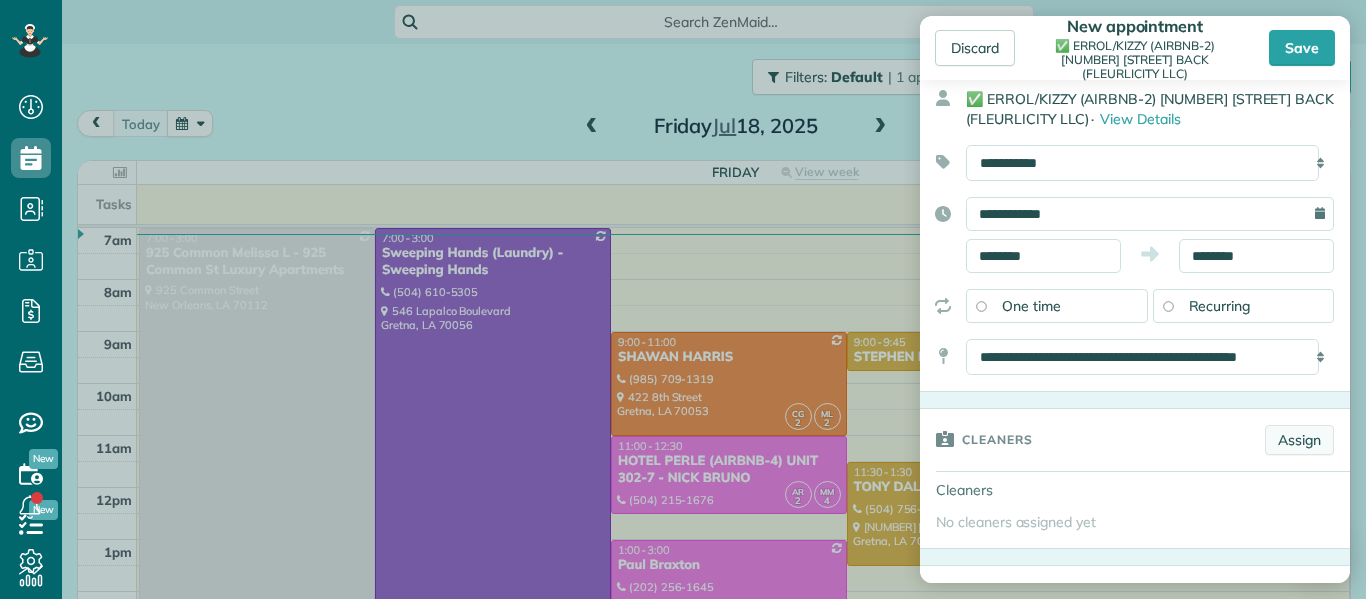 click on "Assign" at bounding box center [1299, 440] 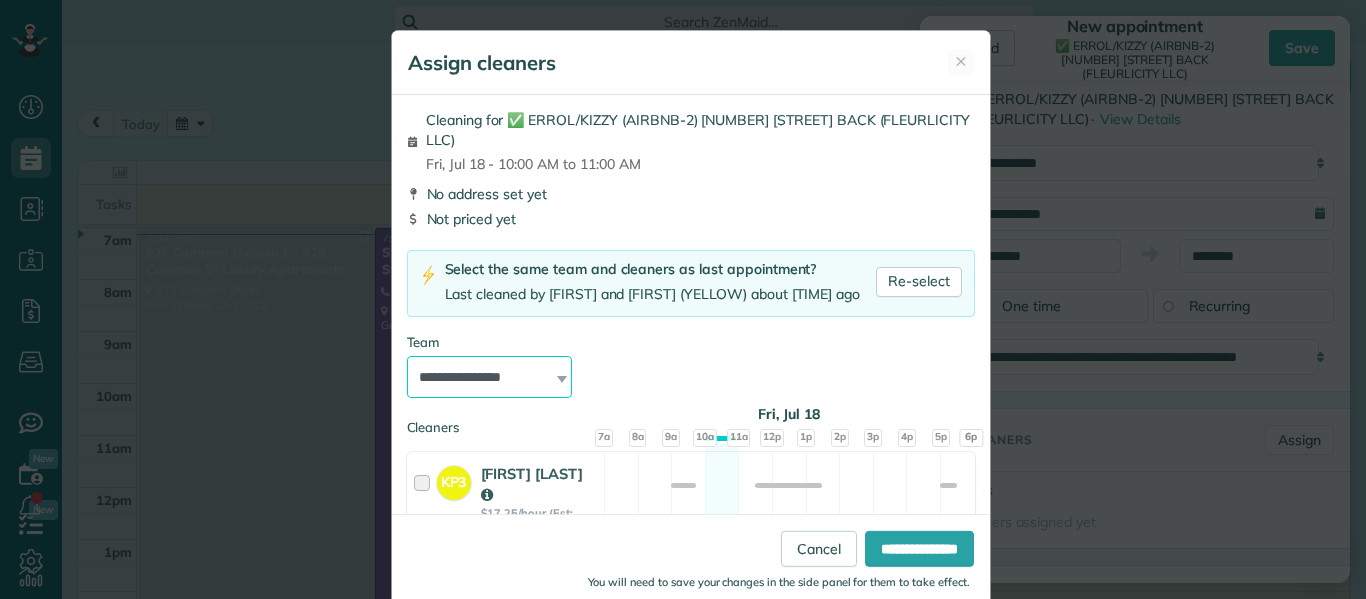 click on "**********" at bounding box center [490, 377] 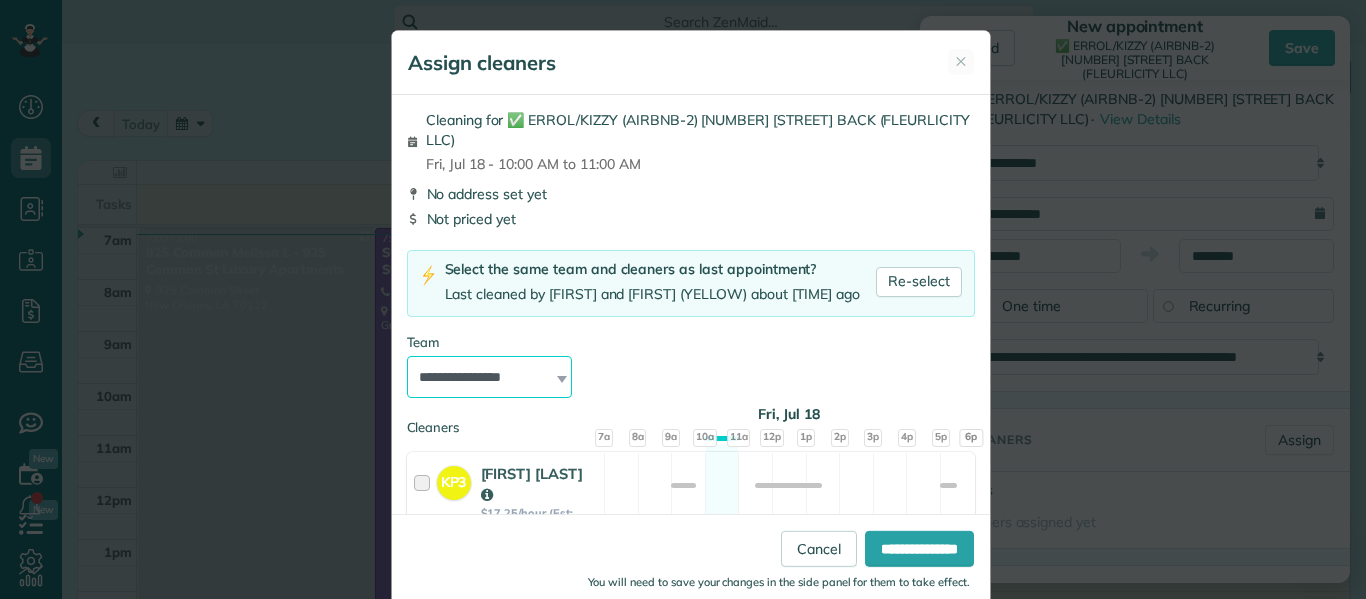 select on "*****" 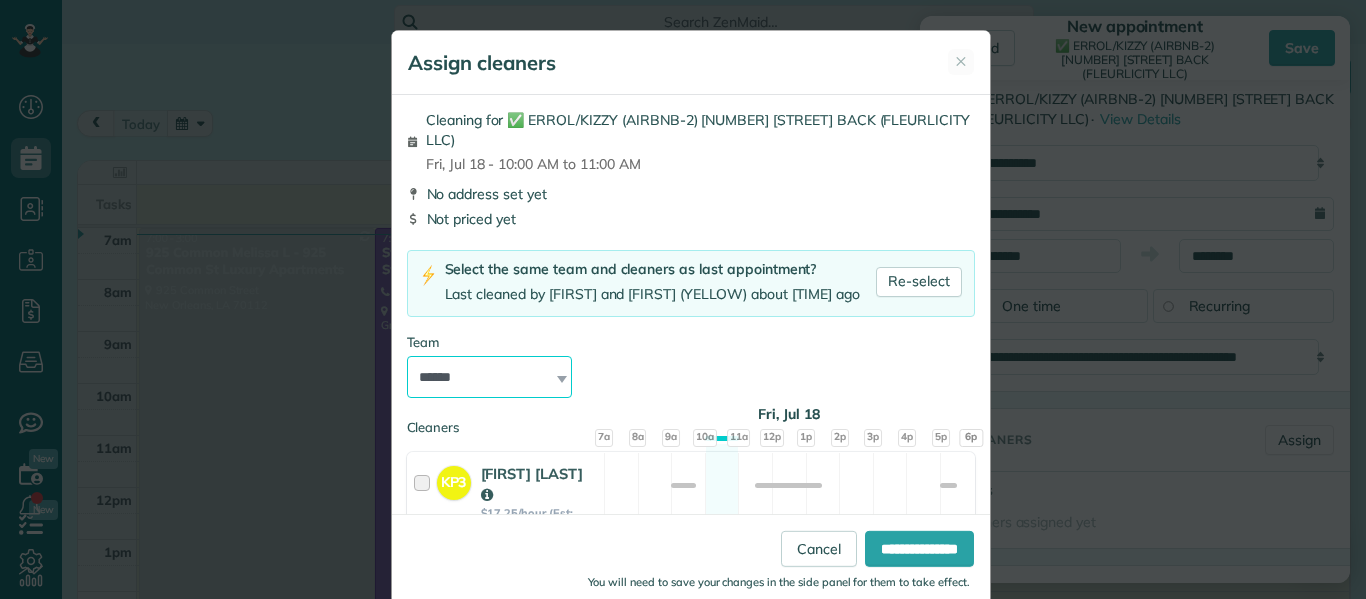 click on "**********" at bounding box center (490, 377) 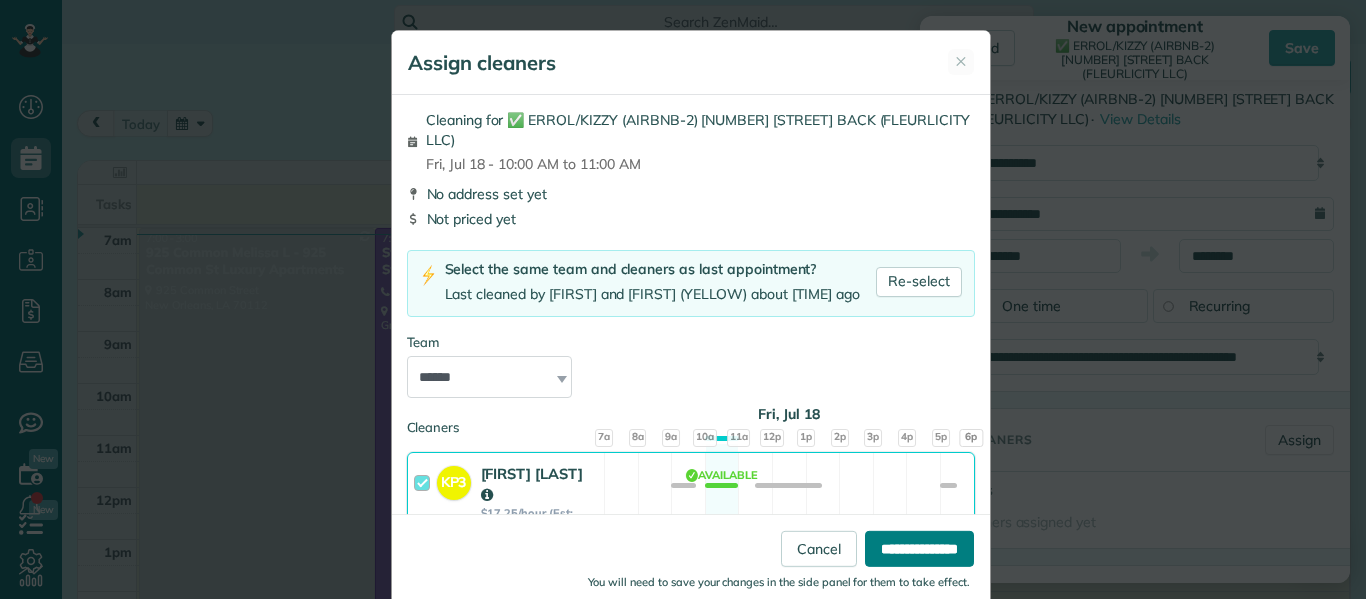 click on "**********" at bounding box center [919, 549] 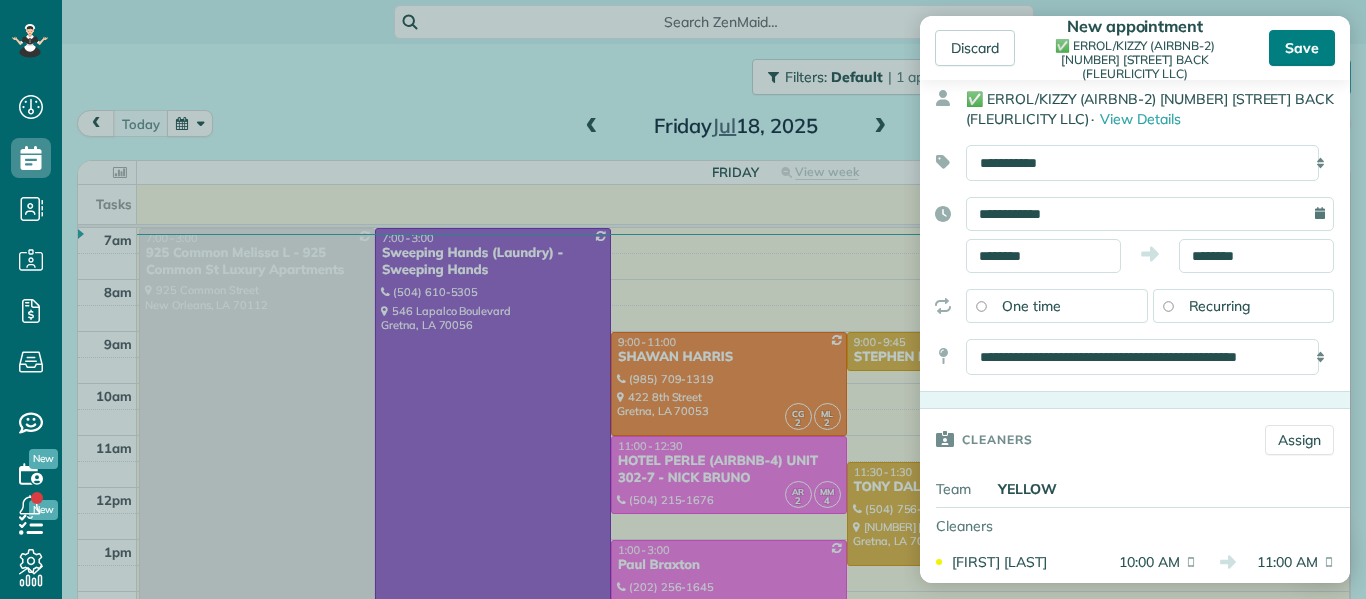 click on "Save" at bounding box center (1302, 48) 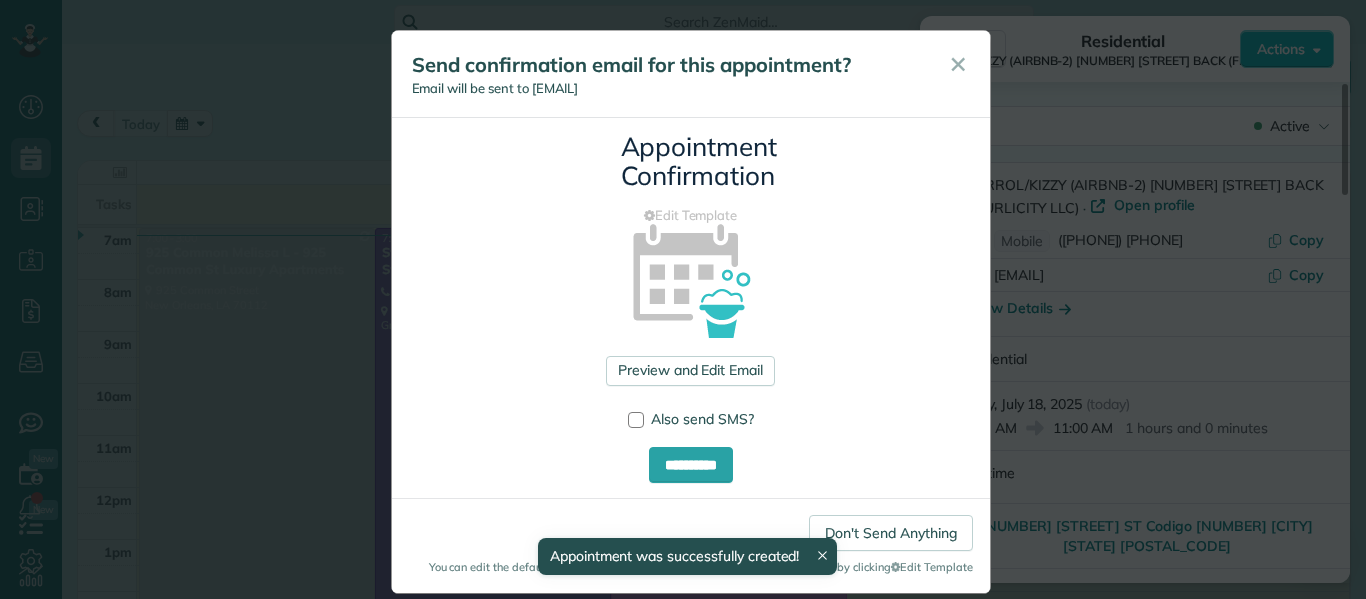 drag, startPoint x: 1302, startPoint y: 39, endPoint x: 1094, endPoint y: 110, distance: 219.78398 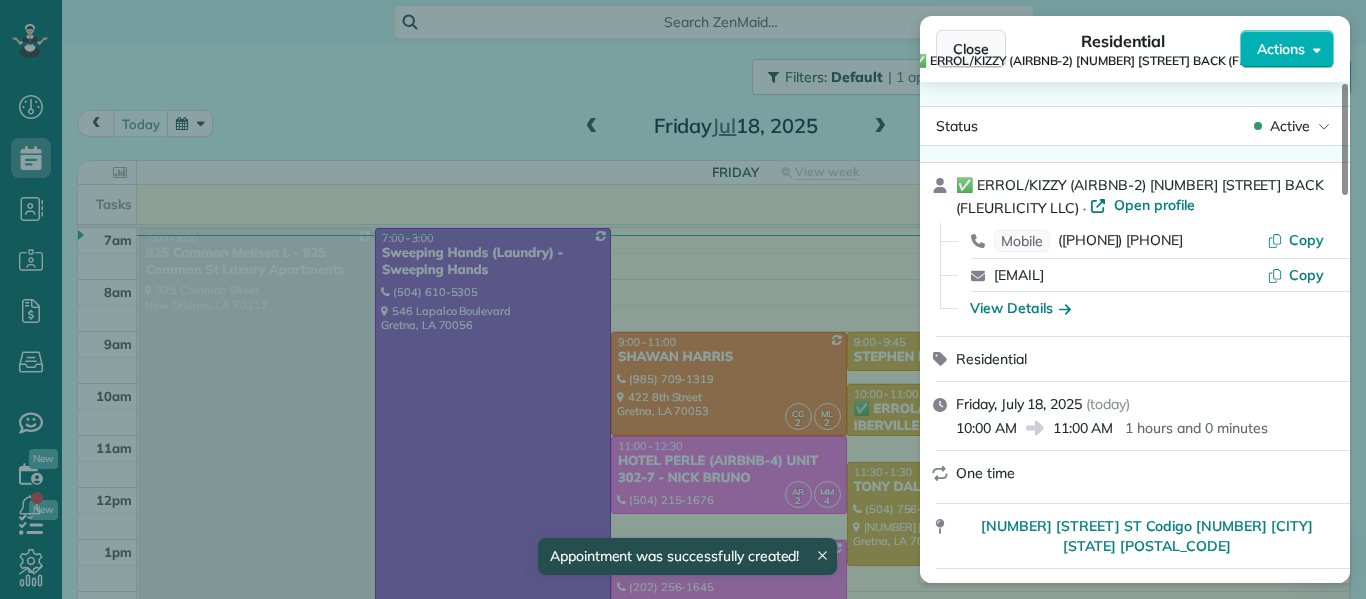 click on "Close" at bounding box center (971, 49) 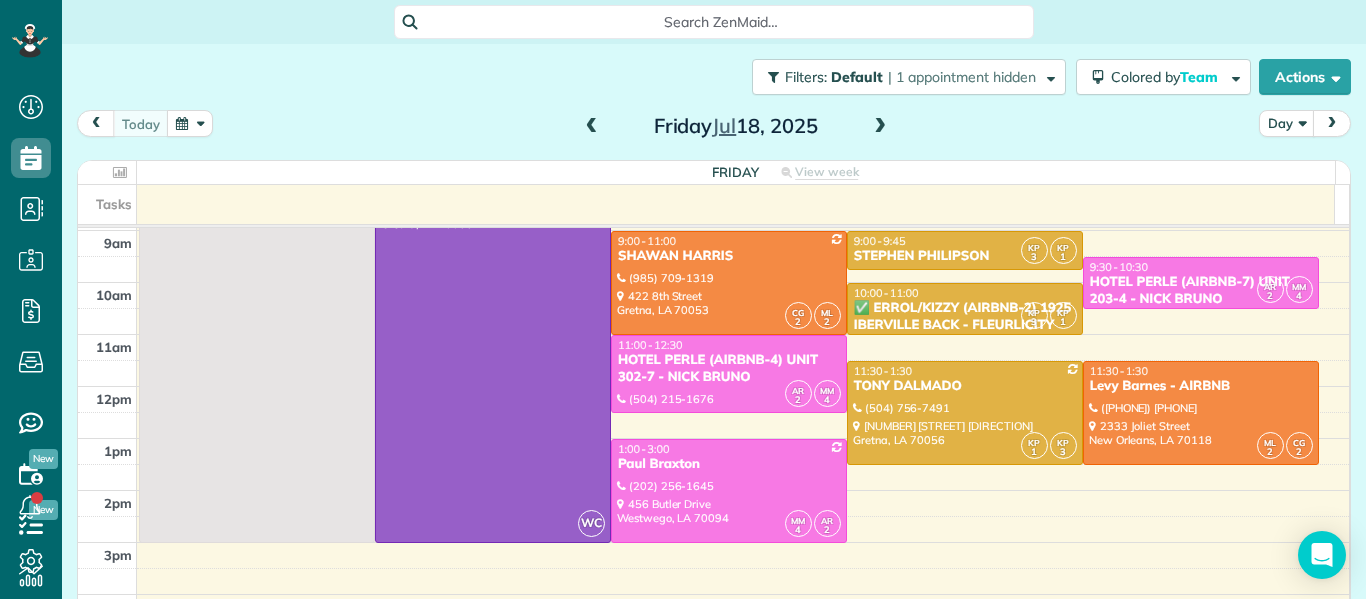 scroll, scrollTop: 102, scrollLeft: 0, axis: vertical 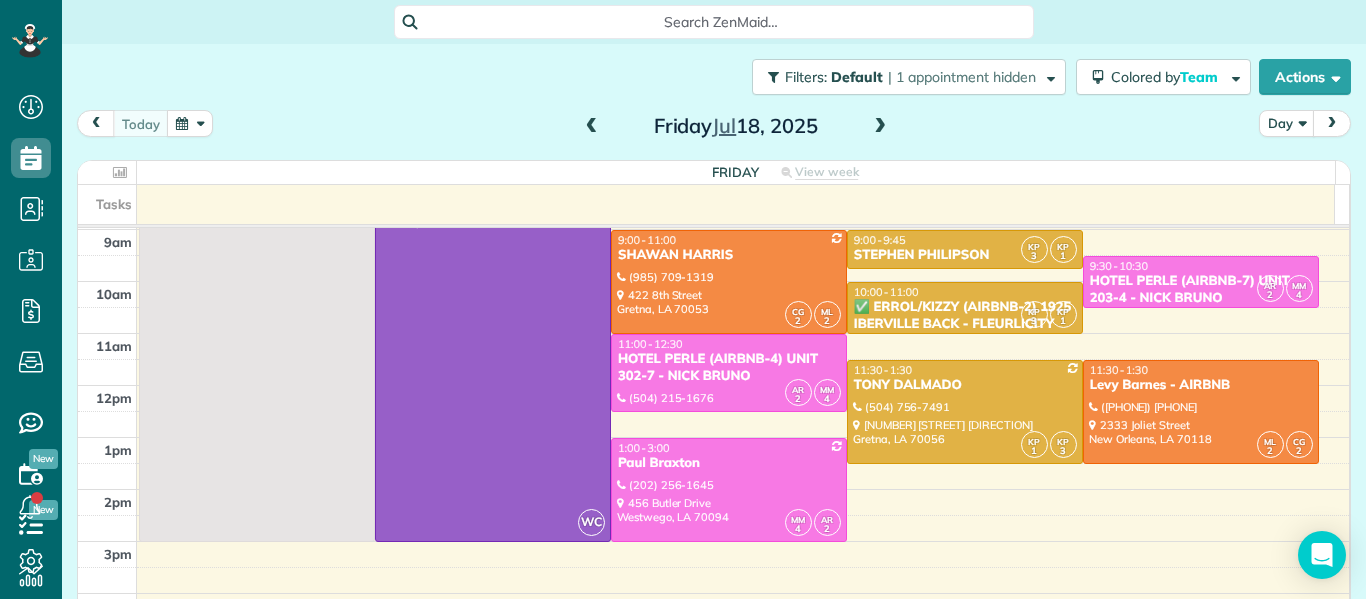 click at bounding box center [880, 127] 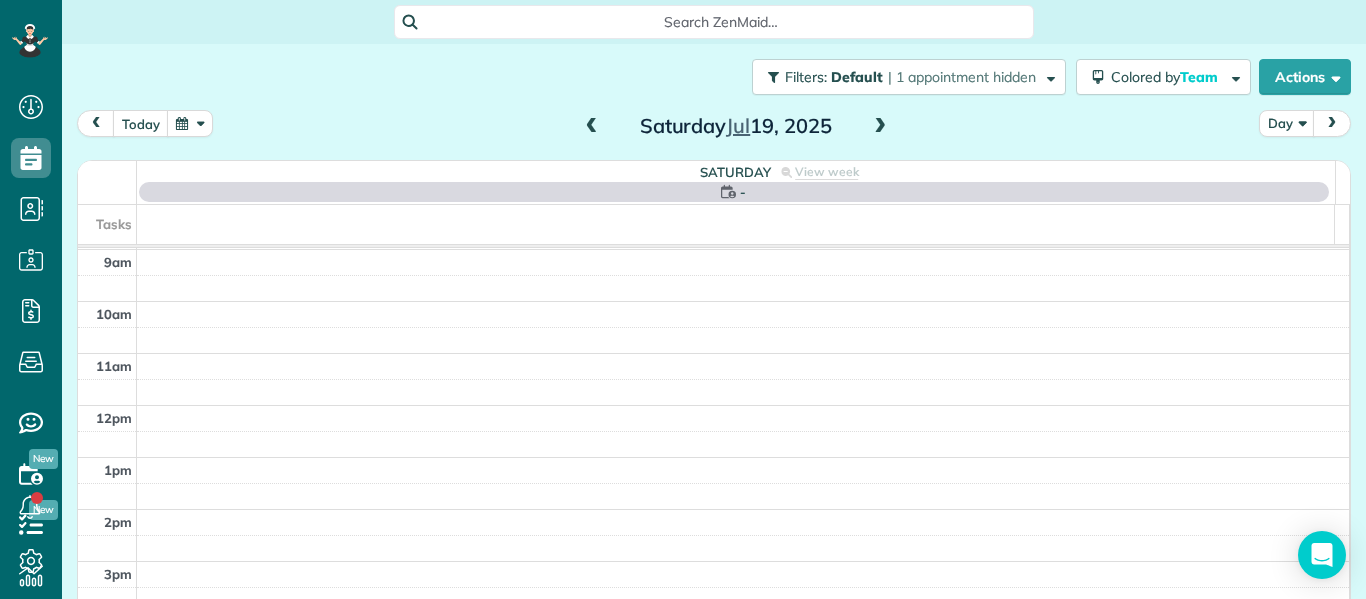 scroll, scrollTop: 0, scrollLeft: 0, axis: both 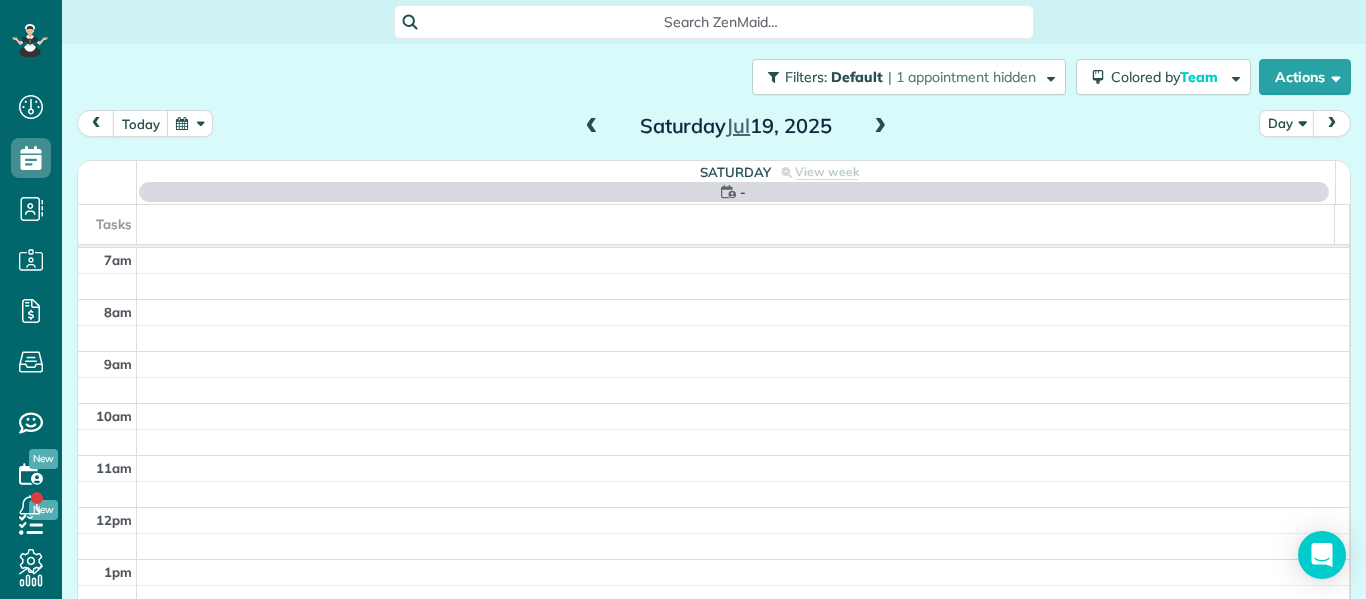 click at bounding box center [880, 127] 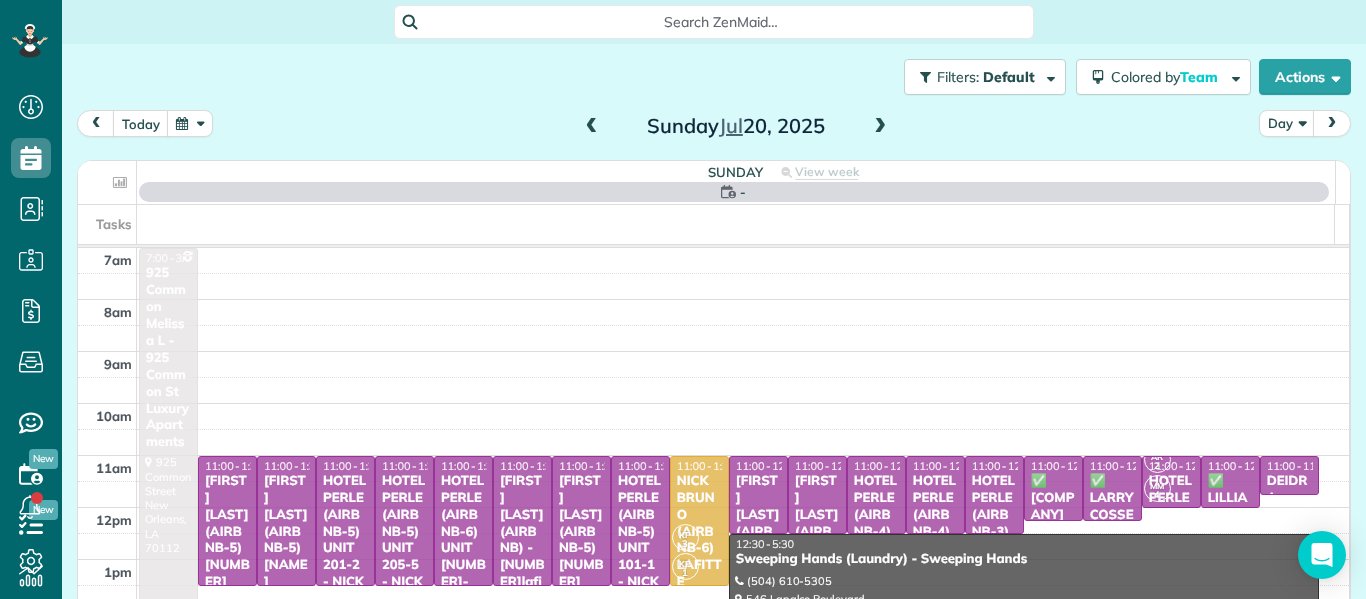 click at bounding box center [880, 127] 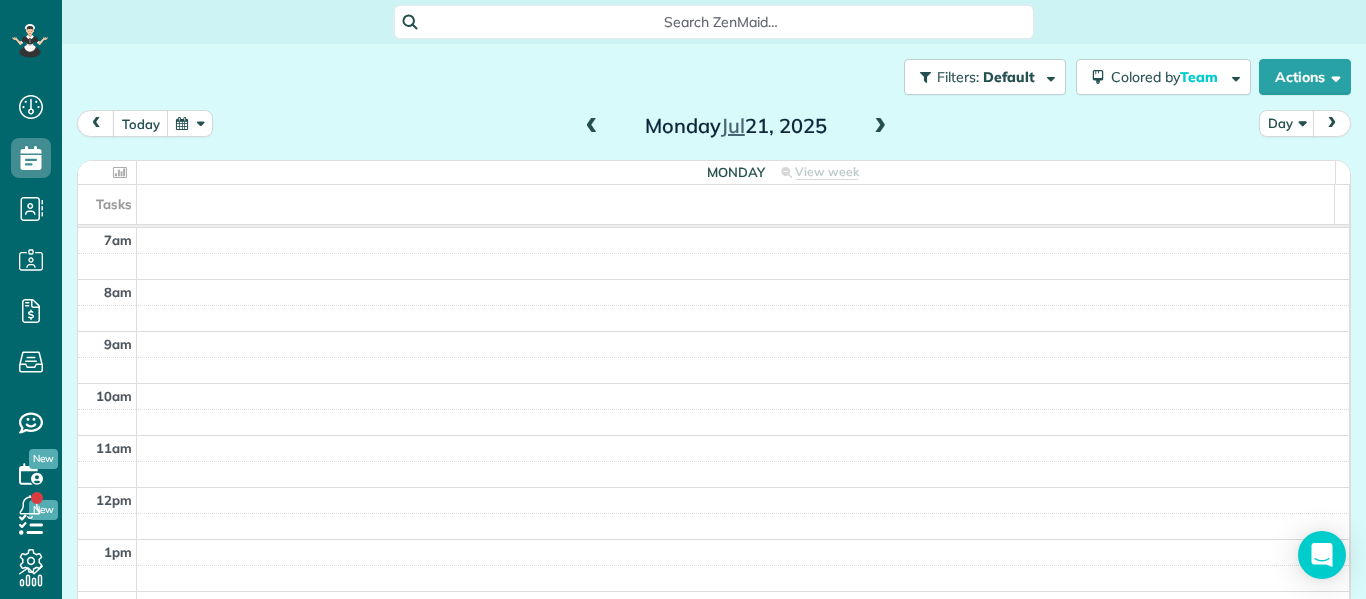 click at bounding box center [880, 127] 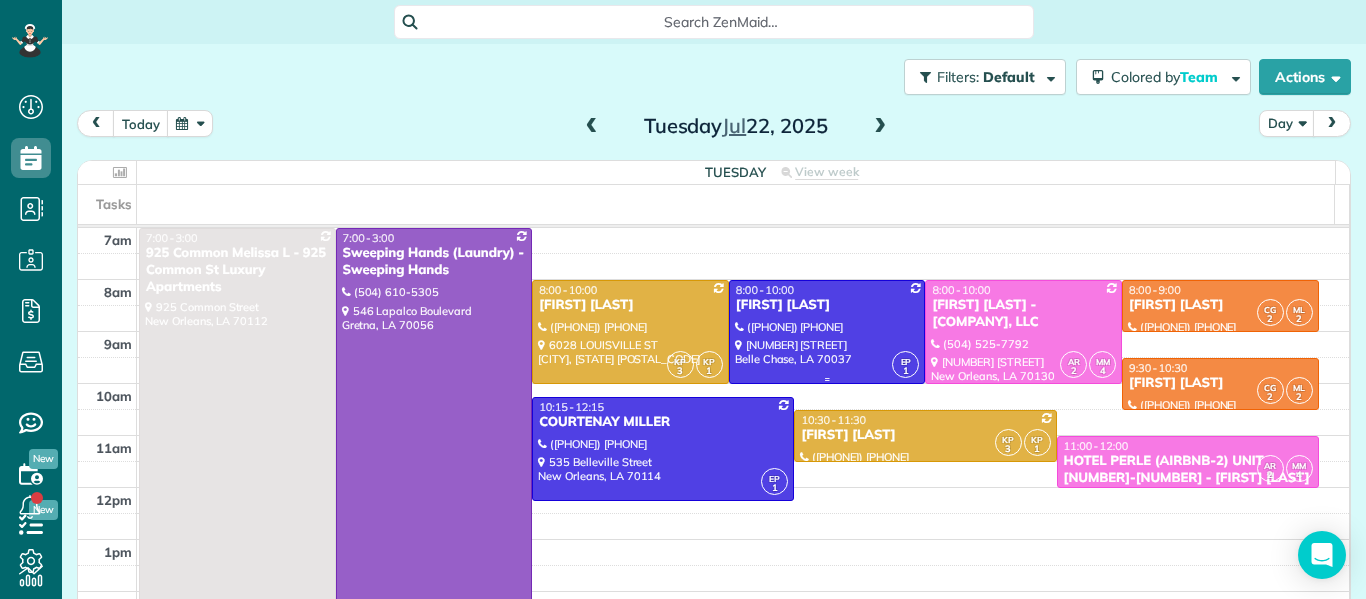click at bounding box center [827, 332] 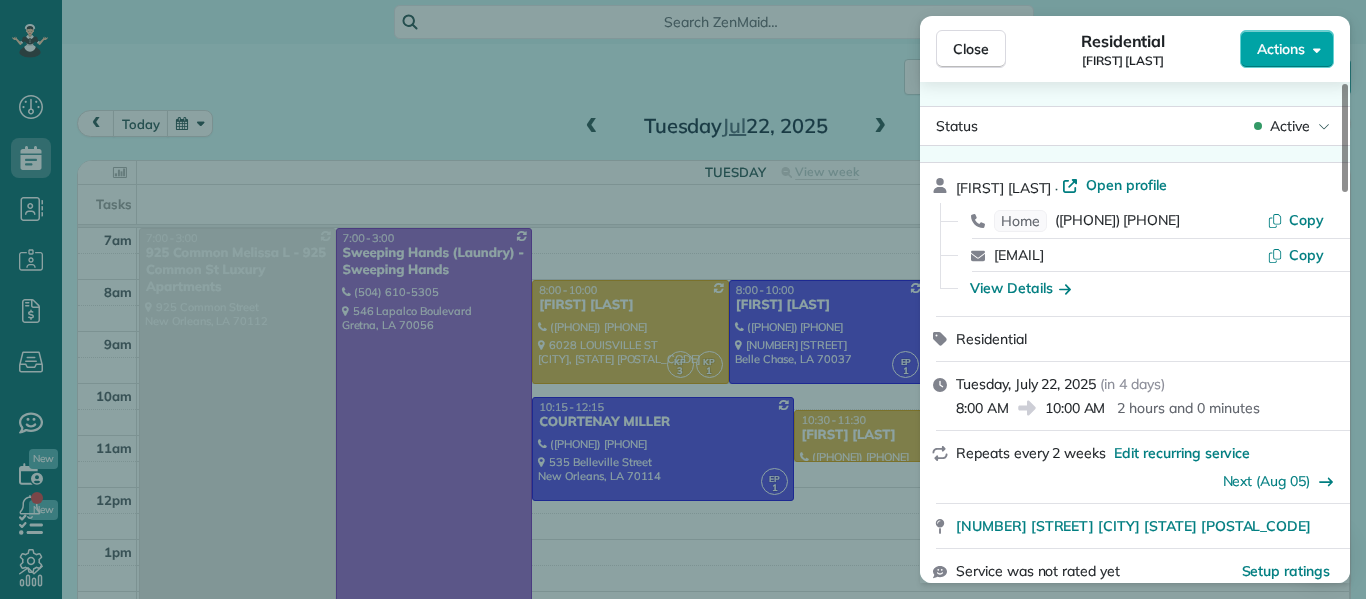 click 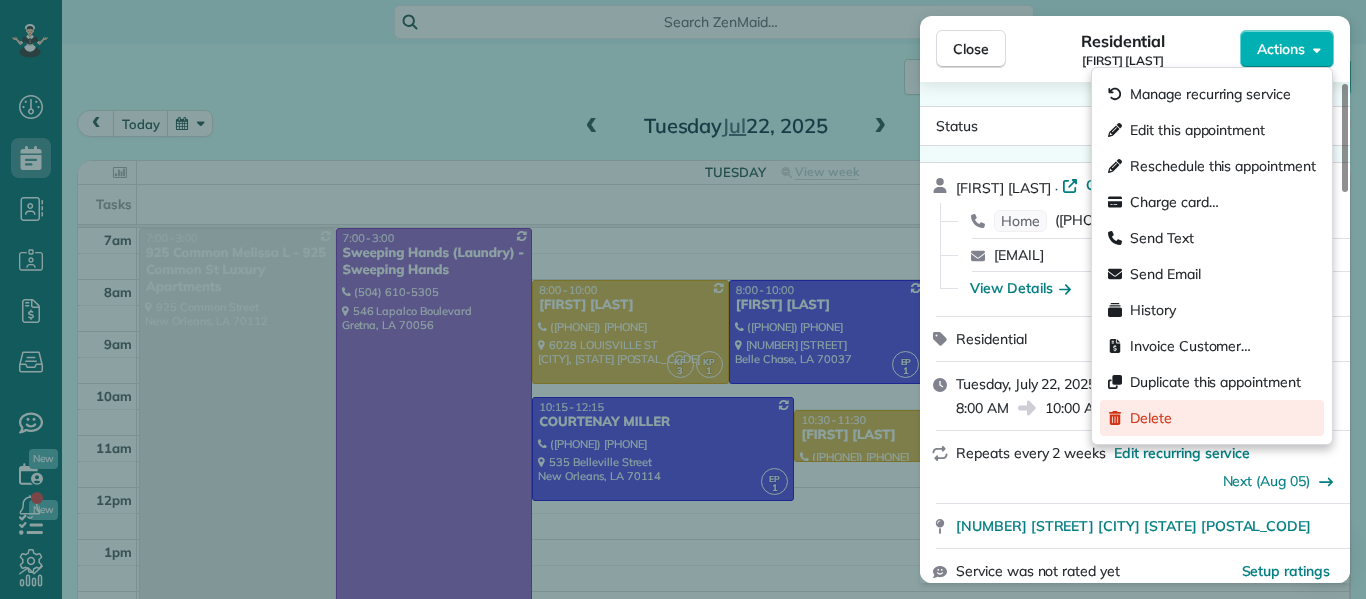 click on "Delete" at bounding box center (1212, 418) 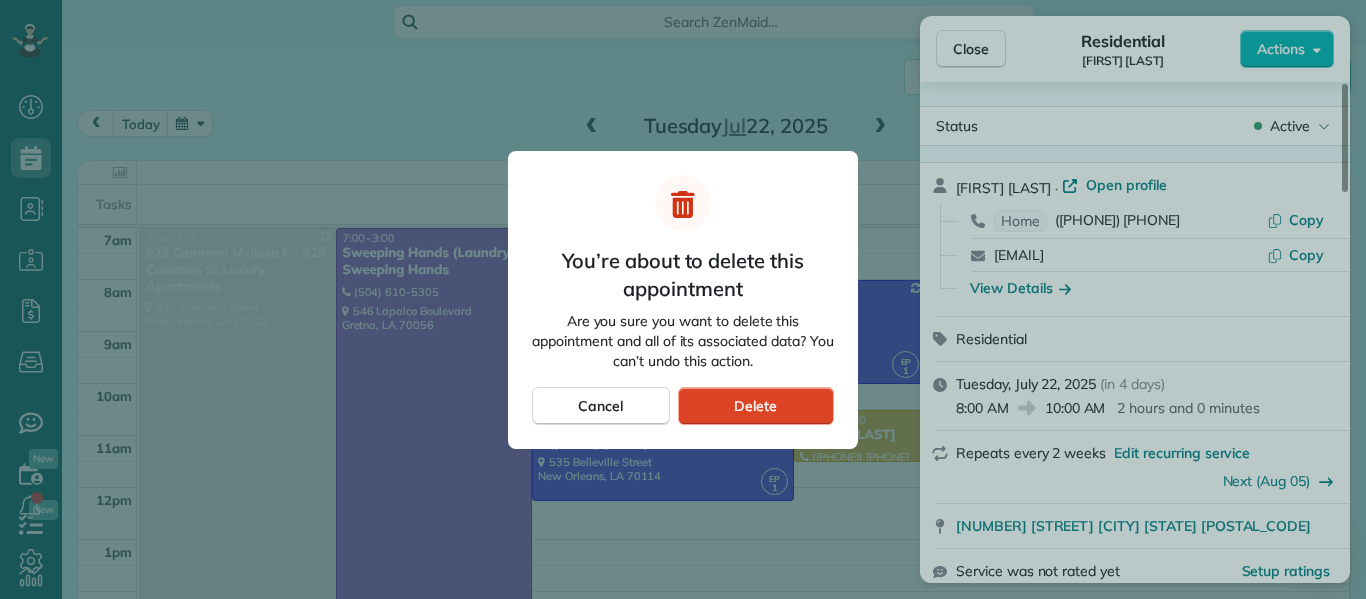 click on "Delete" at bounding box center (756, 406) 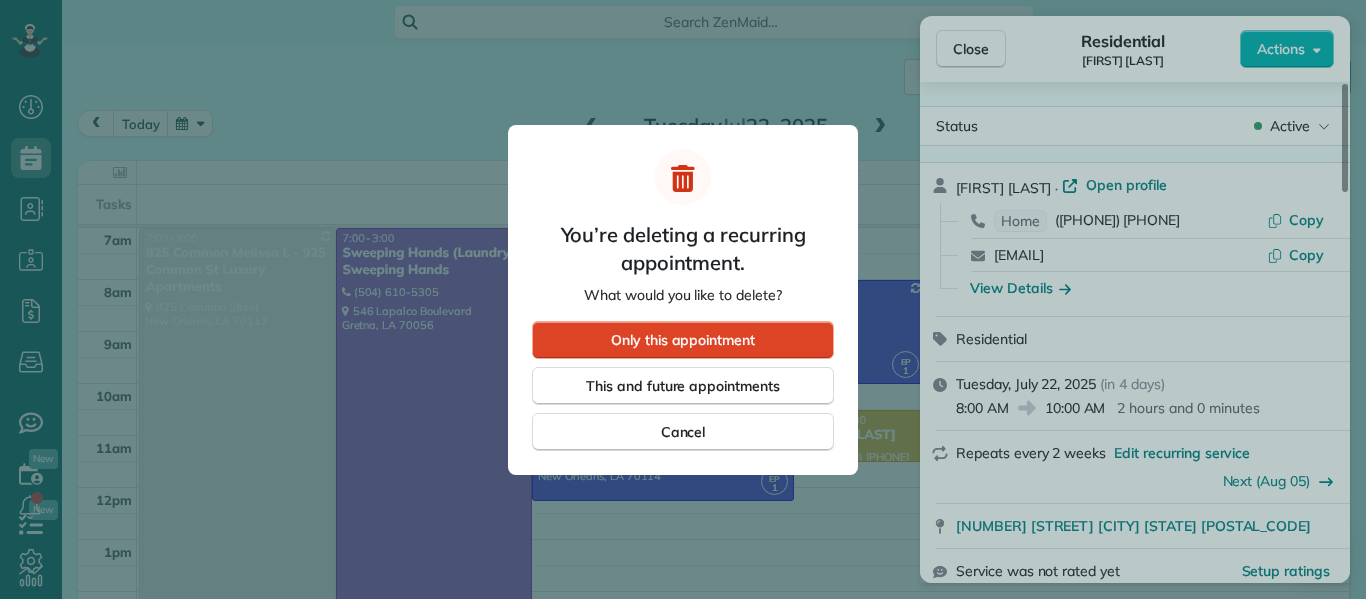 click on "Only this appointment" at bounding box center (683, 340) 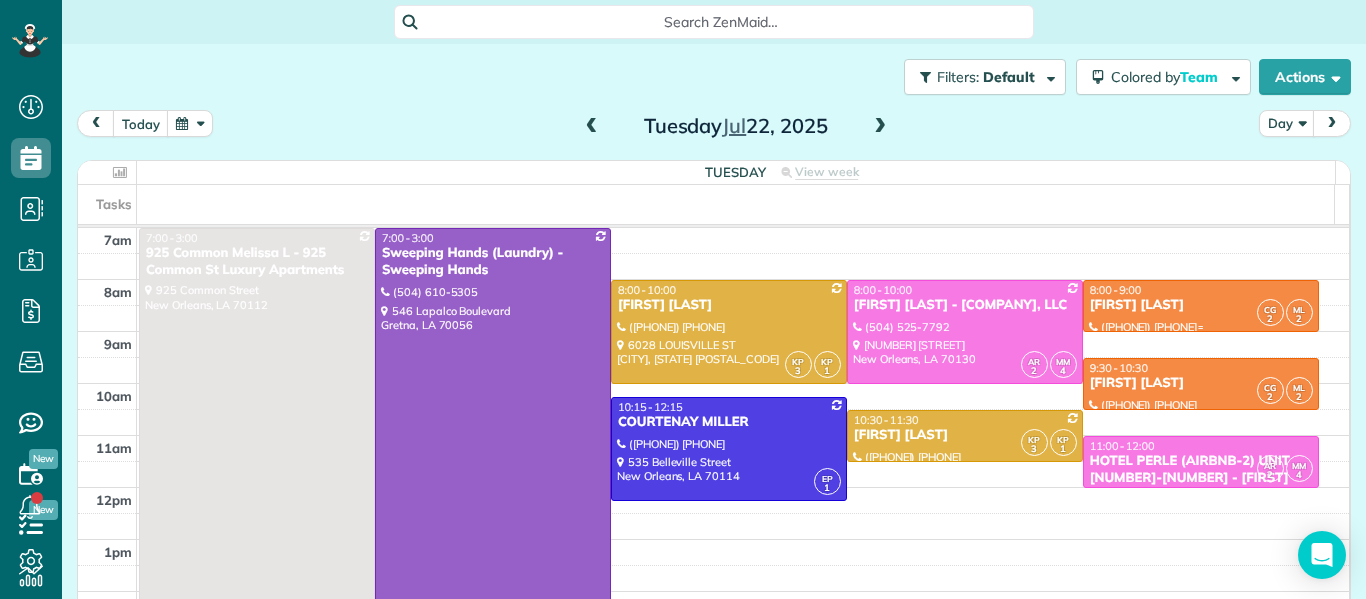 click on "[FIRST] [LAST]" at bounding box center (1201, 305) 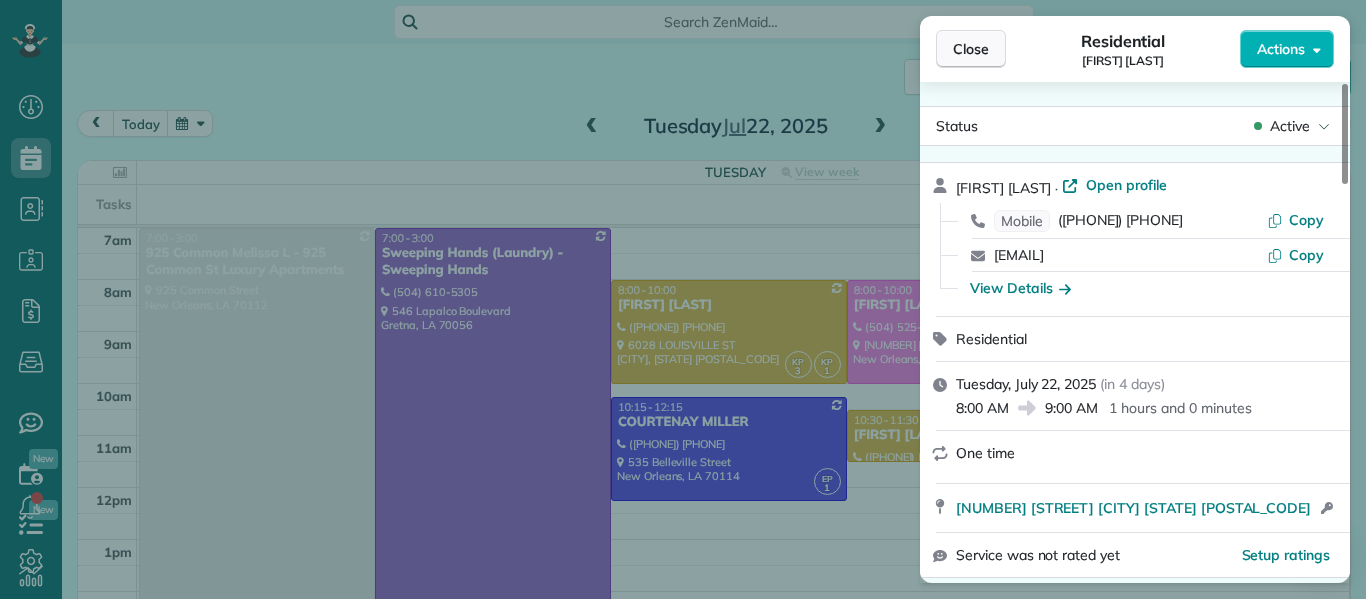 click on "Close" at bounding box center [971, 49] 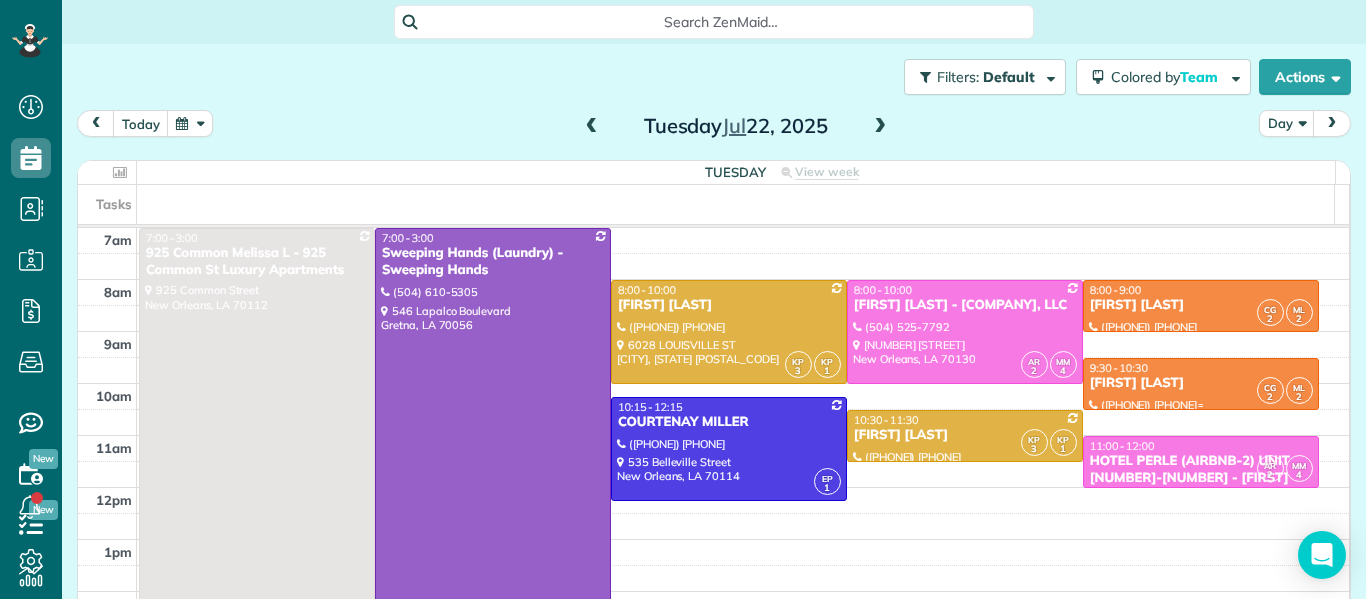 click on "[FIRST] [LAST]" at bounding box center (1201, 383) 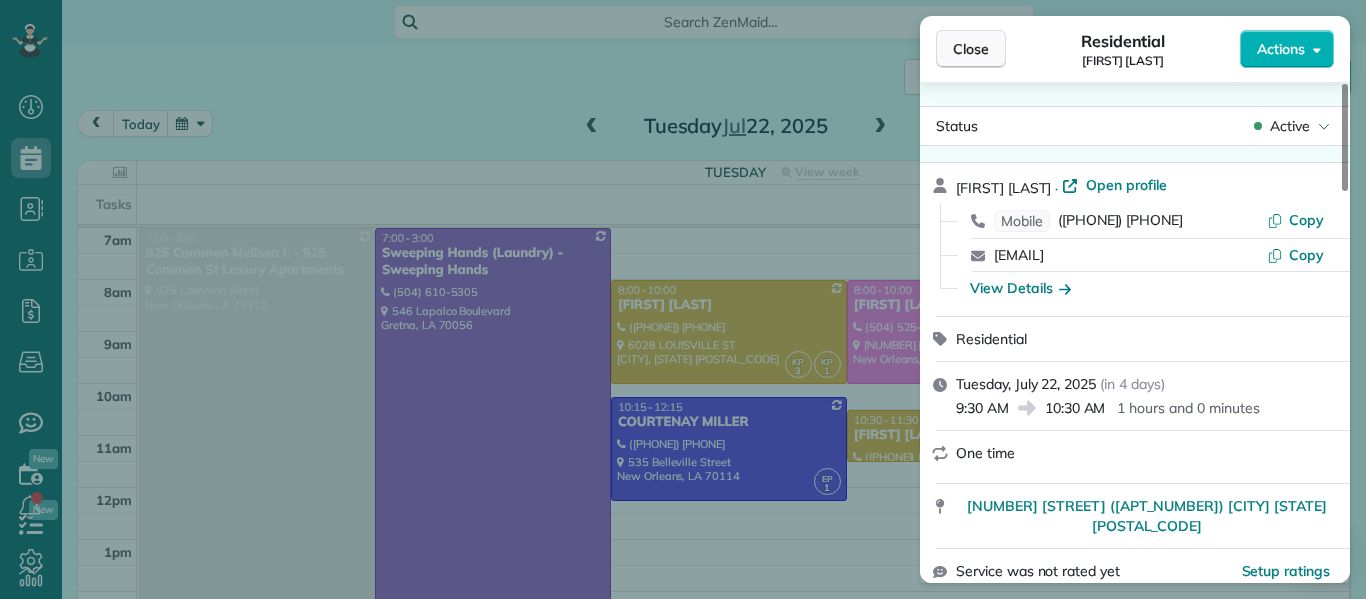 click on "Close" at bounding box center [971, 49] 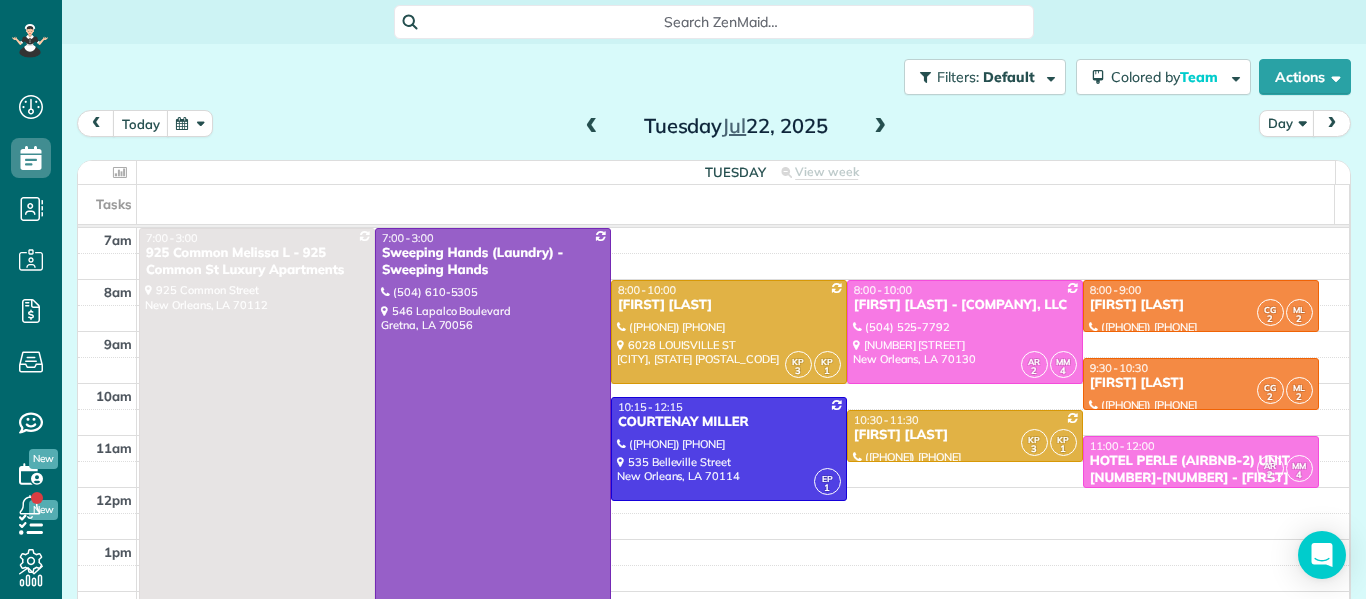 click at bounding box center [190, 123] 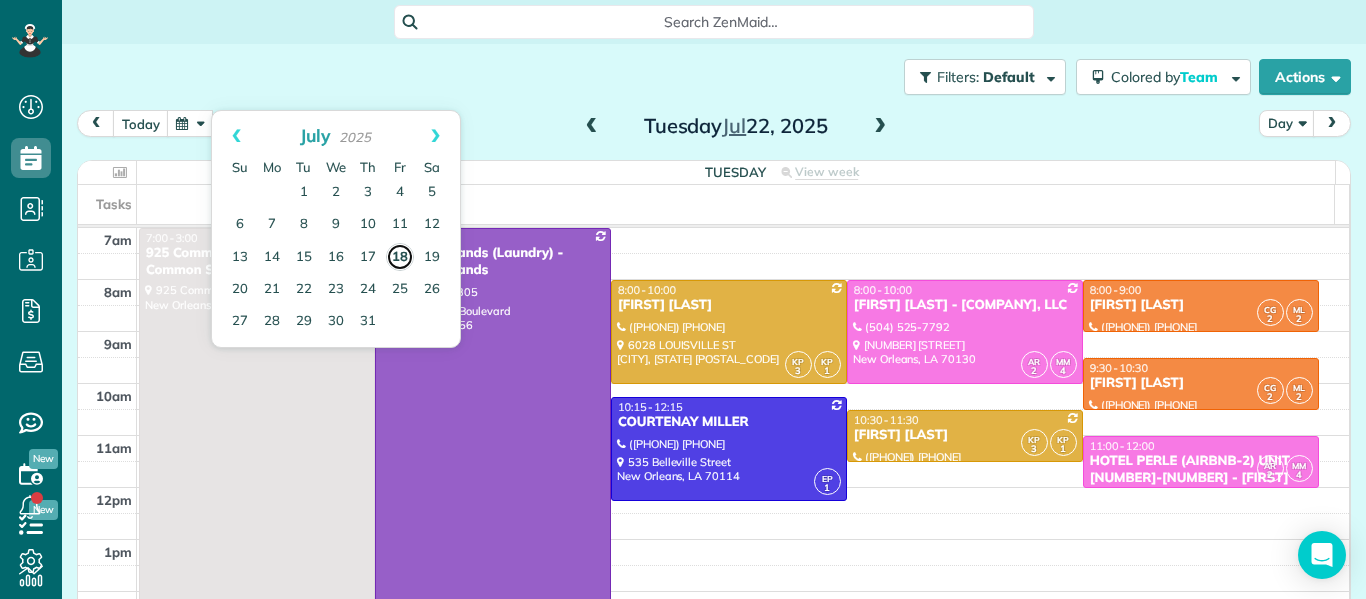click on "18" at bounding box center (400, 257) 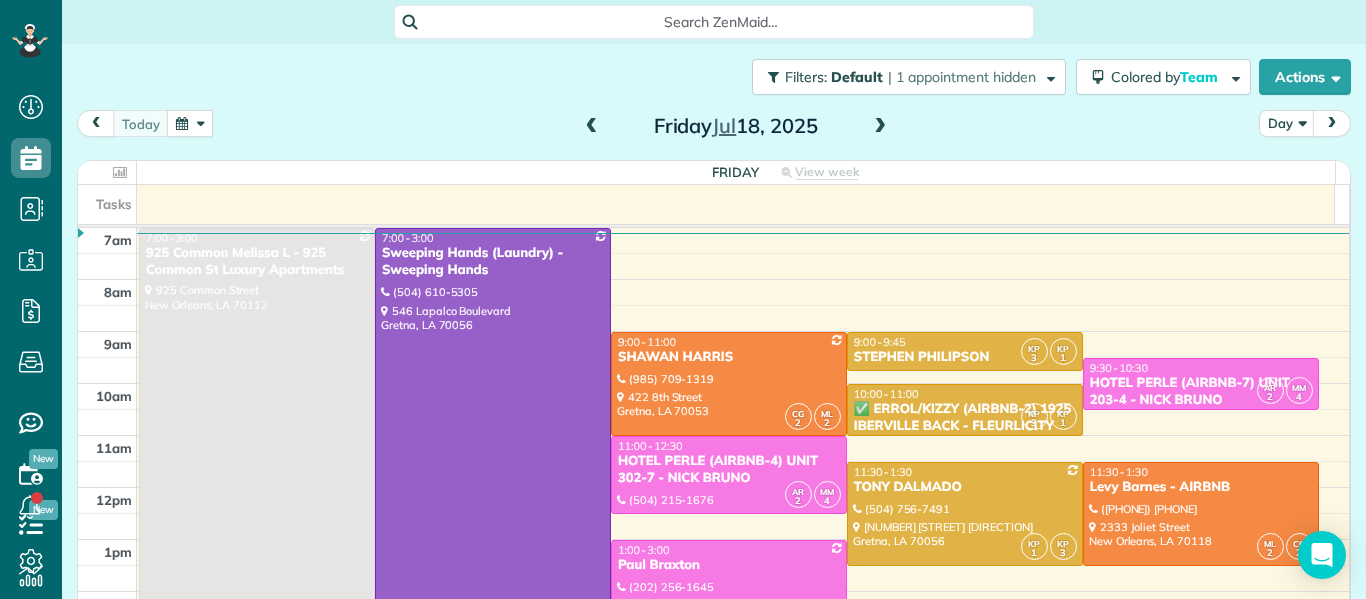 click on "Sweeping Hands (Laundry) - Sweeping Hands" at bounding box center [493, 262] 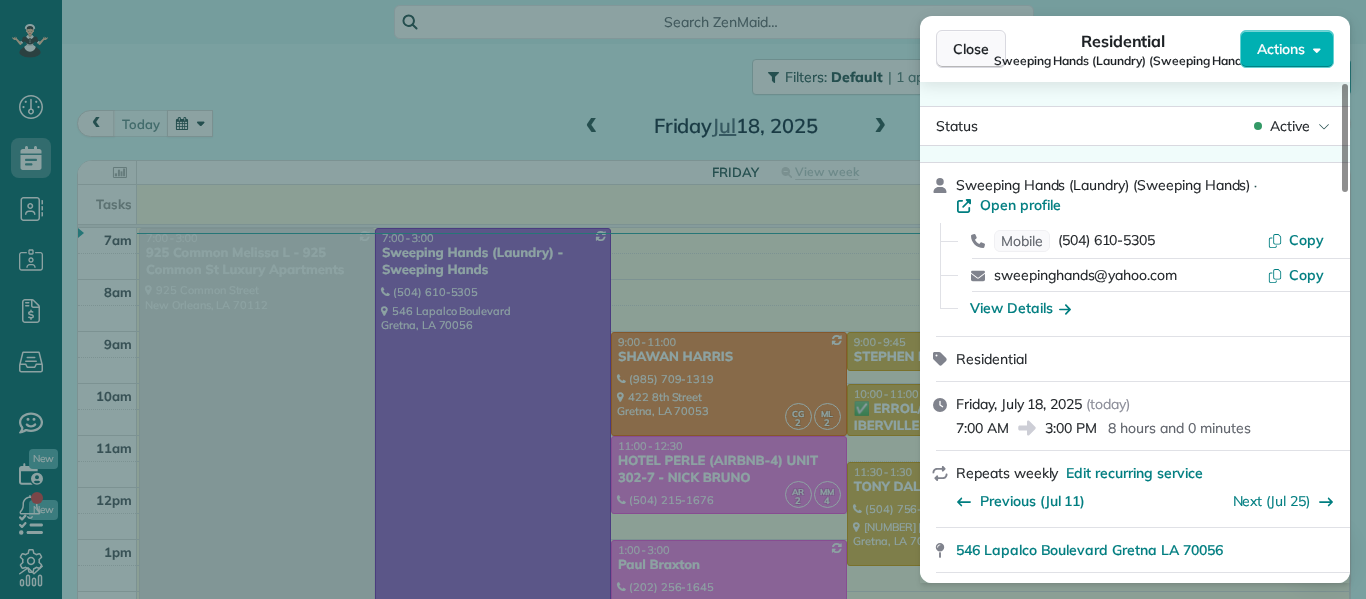 click on "Close" at bounding box center (971, 49) 